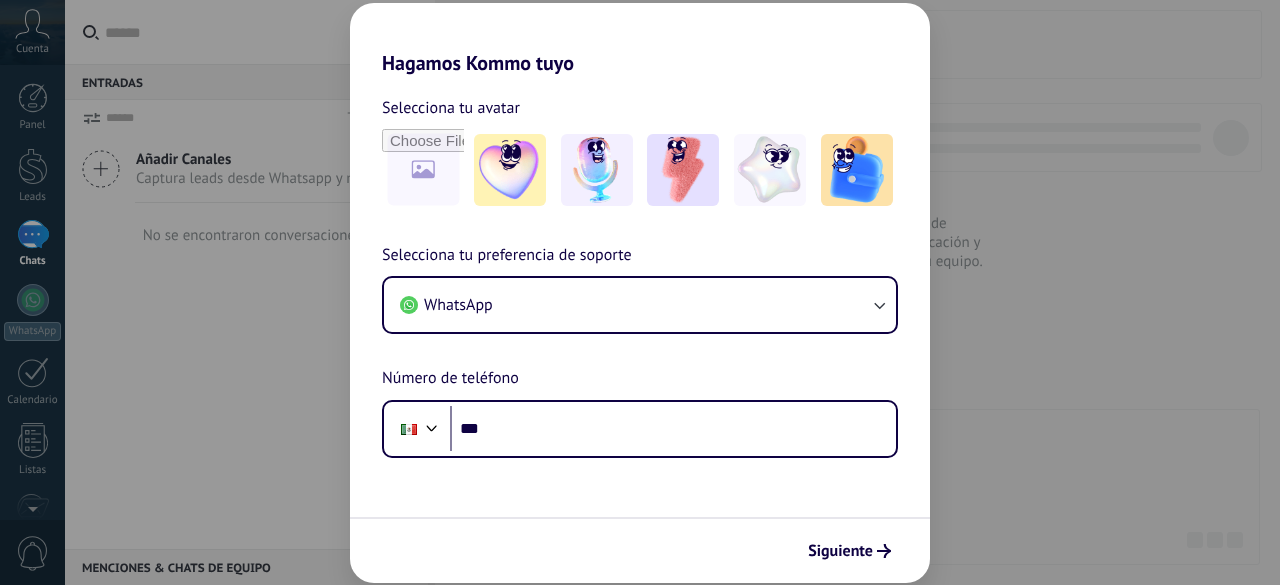 scroll, scrollTop: 0, scrollLeft: 0, axis: both 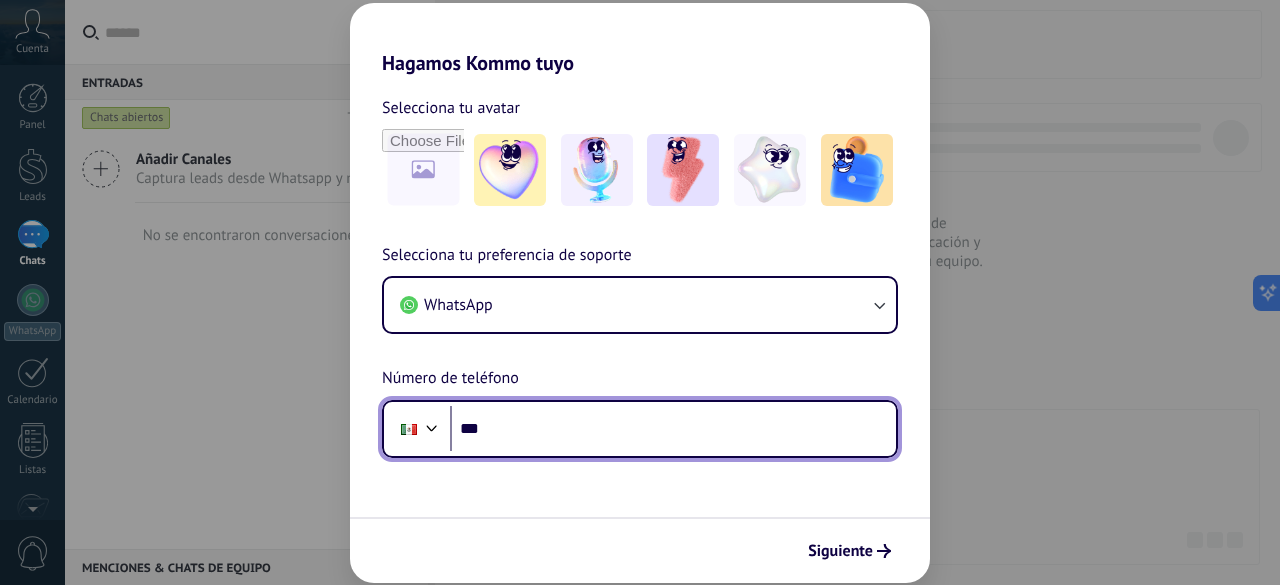 click on "***" at bounding box center (673, 429) 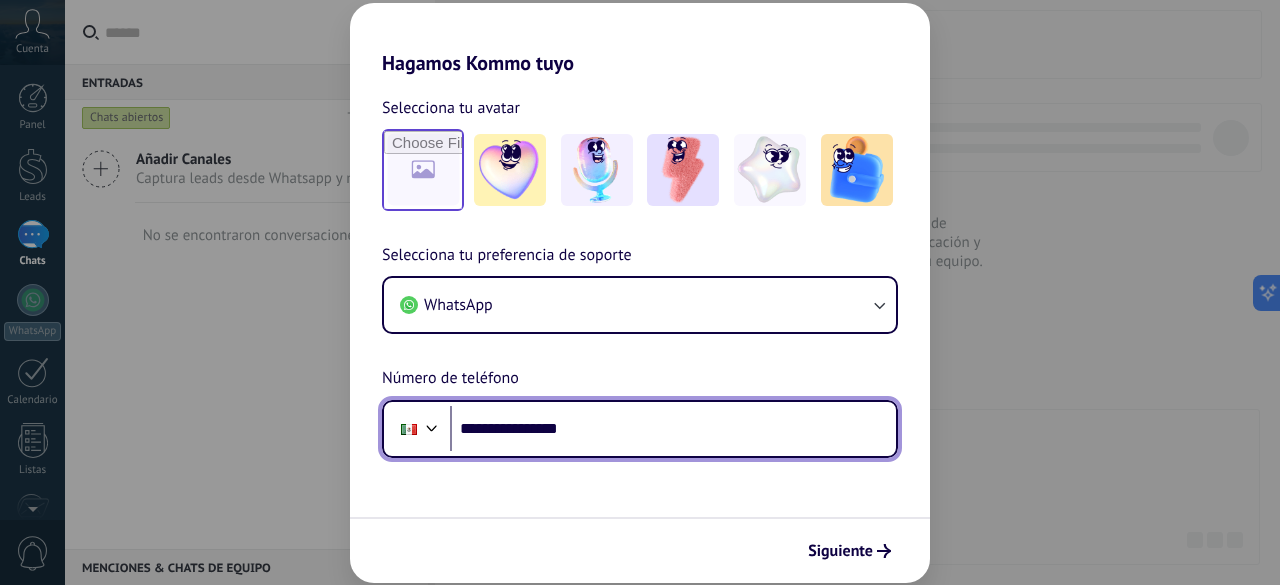 type on "**********" 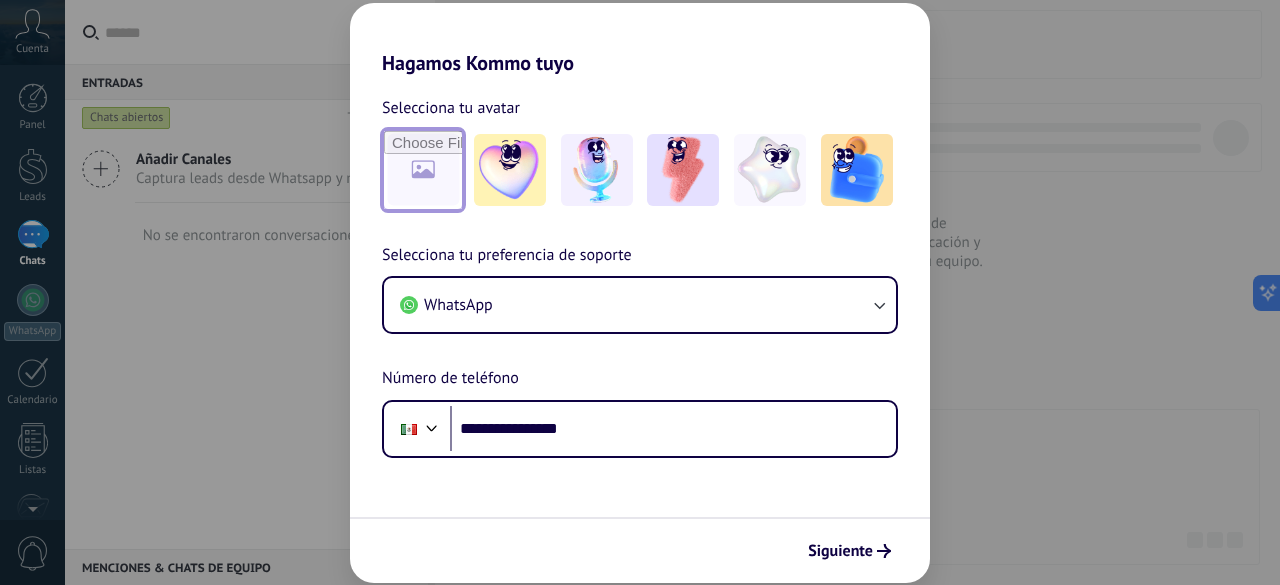 click at bounding box center [423, 170] 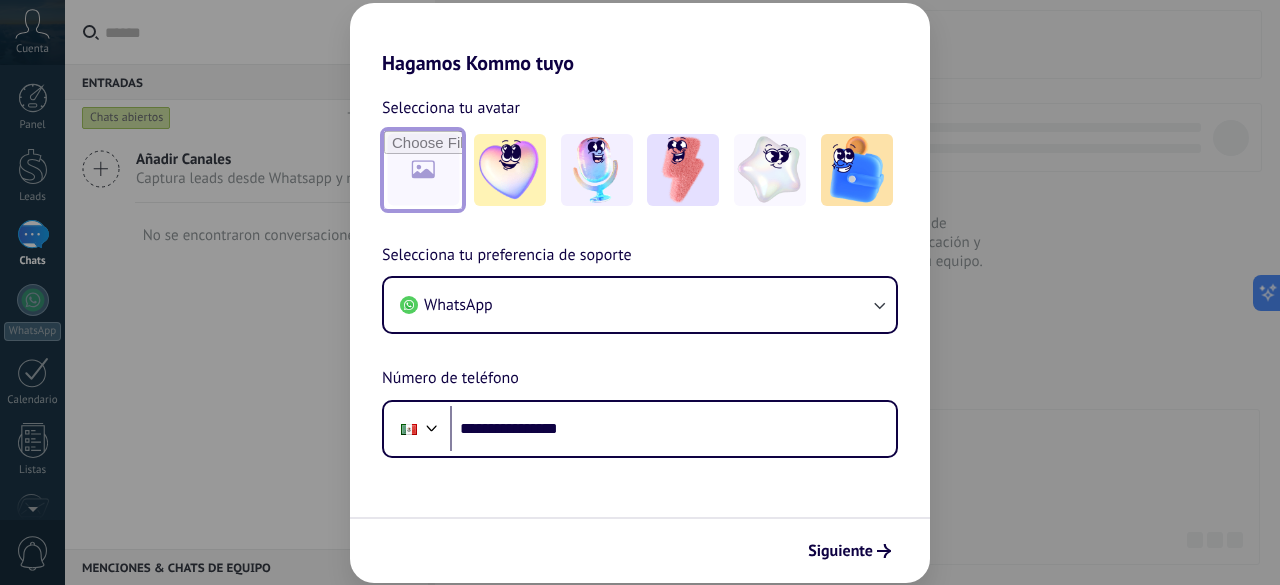 type on "**********" 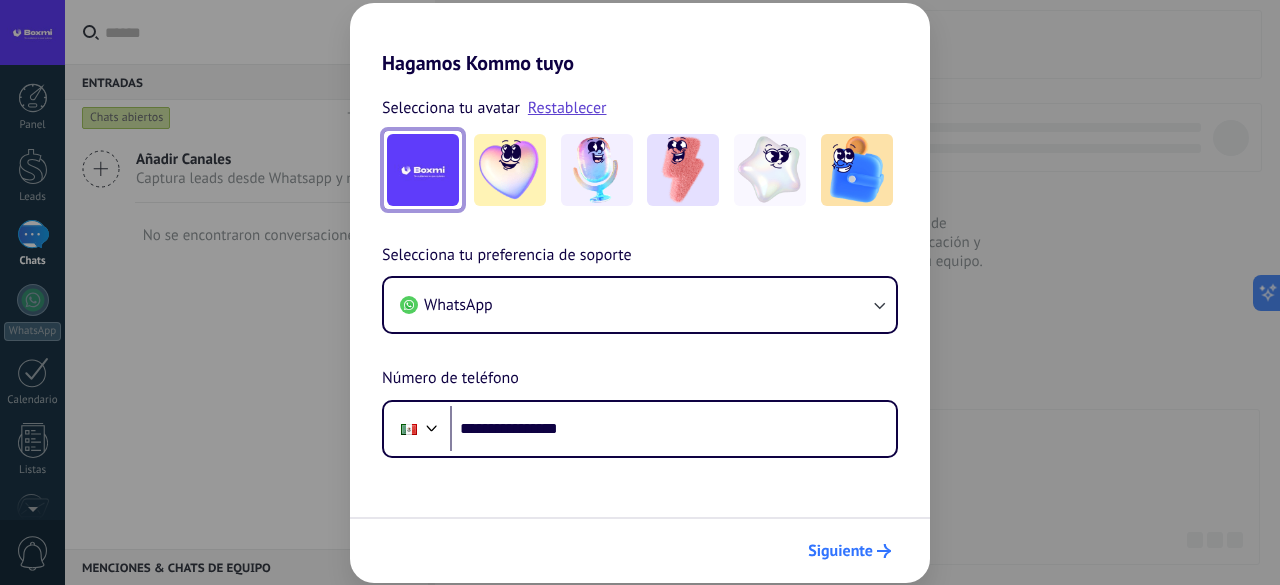 click on "Siguiente" at bounding box center [849, 551] 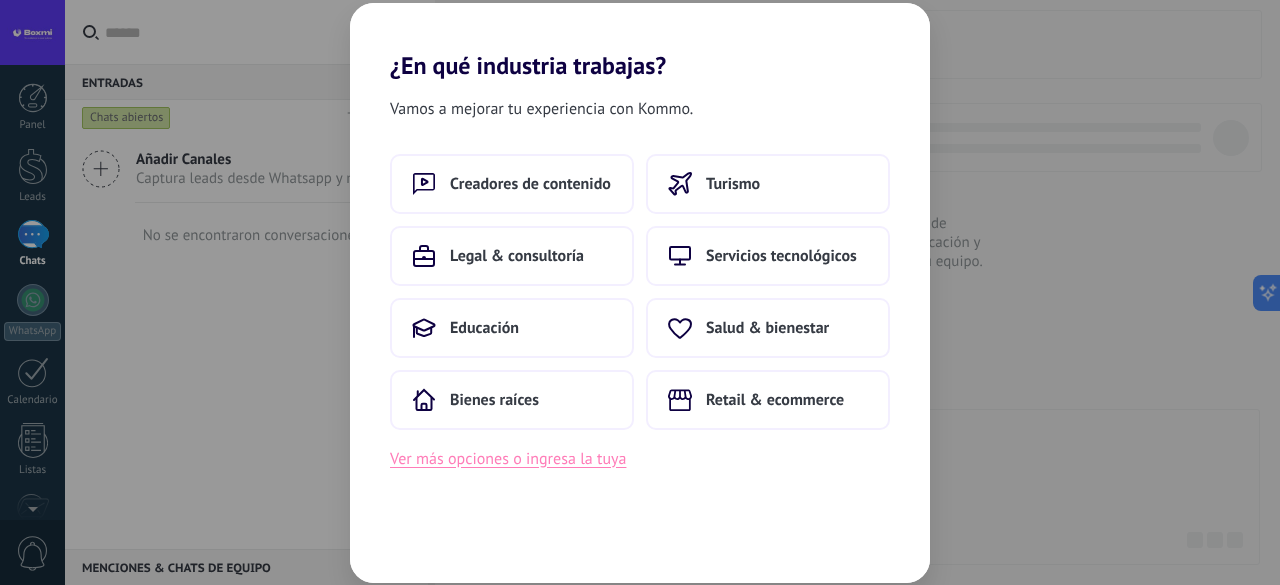 click on "Ver más opciones o ingresa la tuya" at bounding box center [508, 459] 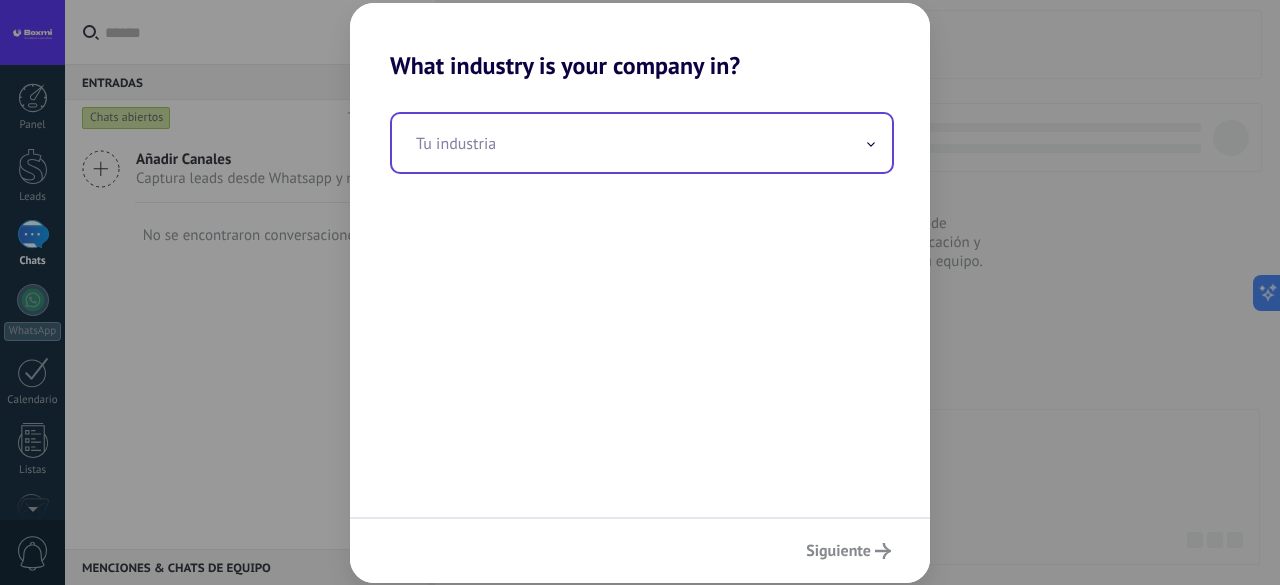 click at bounding box center (642, 143) 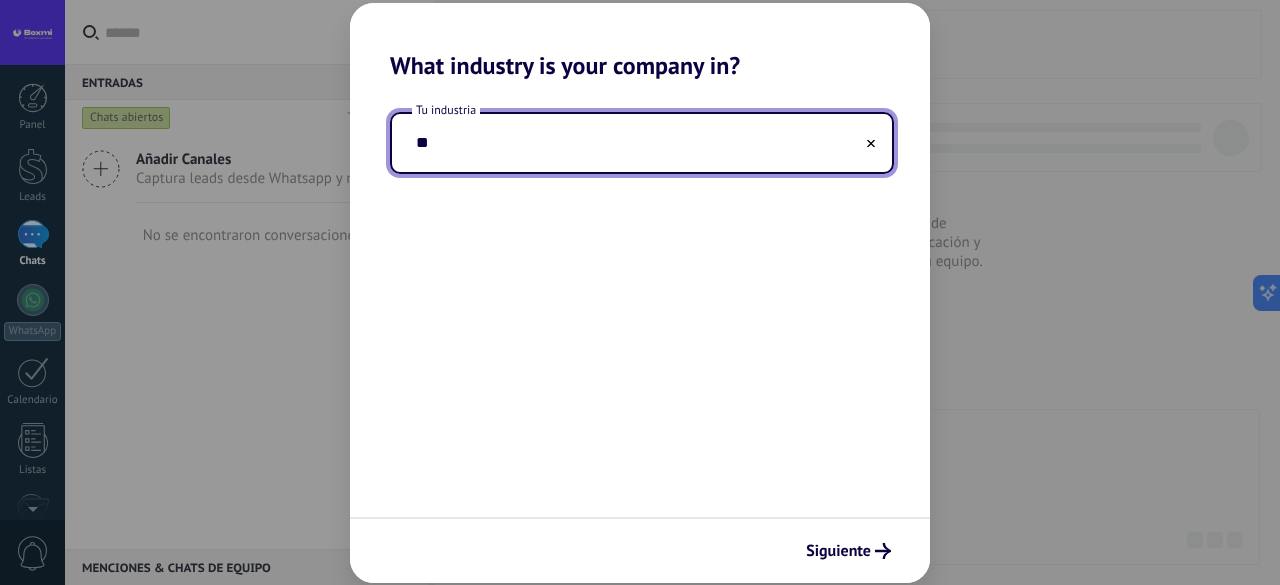 type on "*" 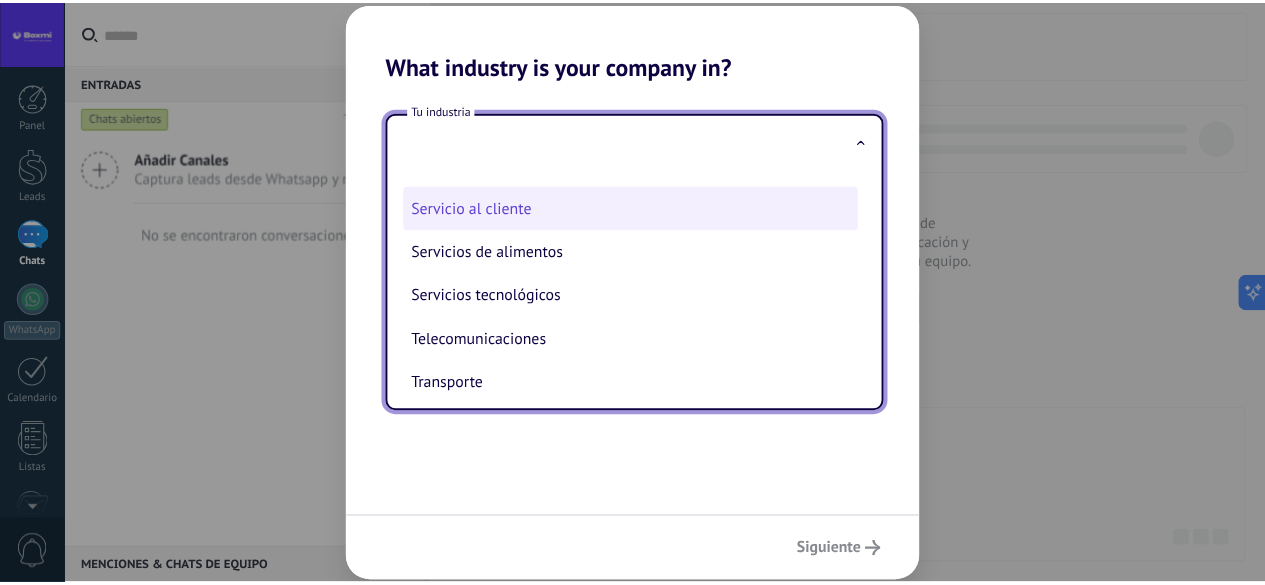 scroll, scrollTop: 455, scrollLeft: 0, axis: vertical 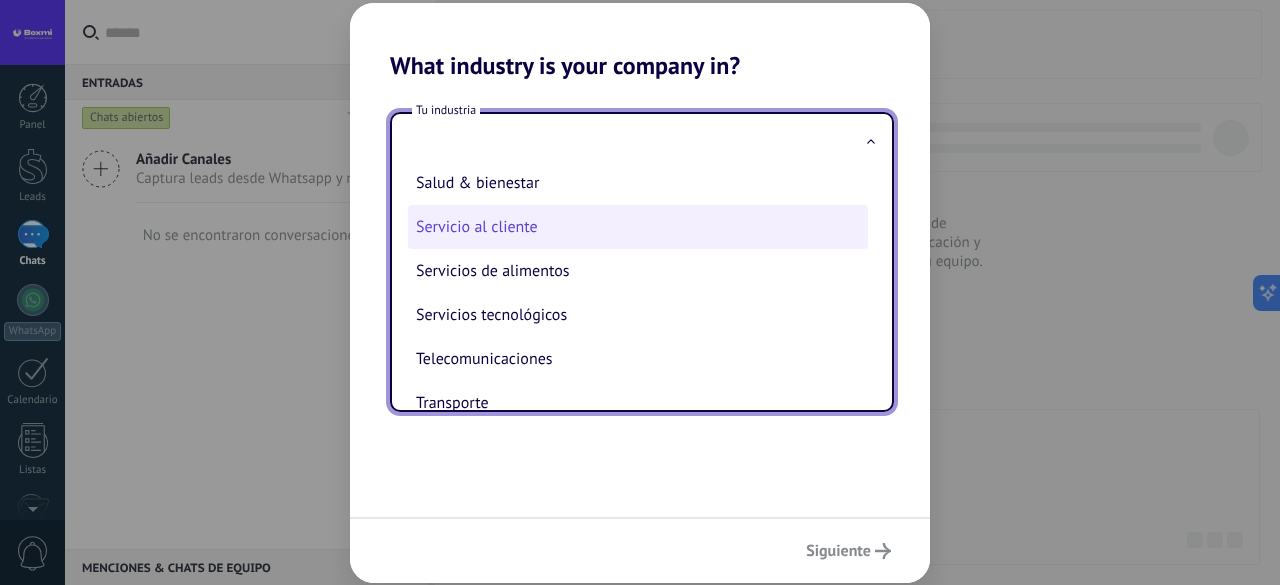click on "Servicio al cliente" at bounding box center (638, 227) 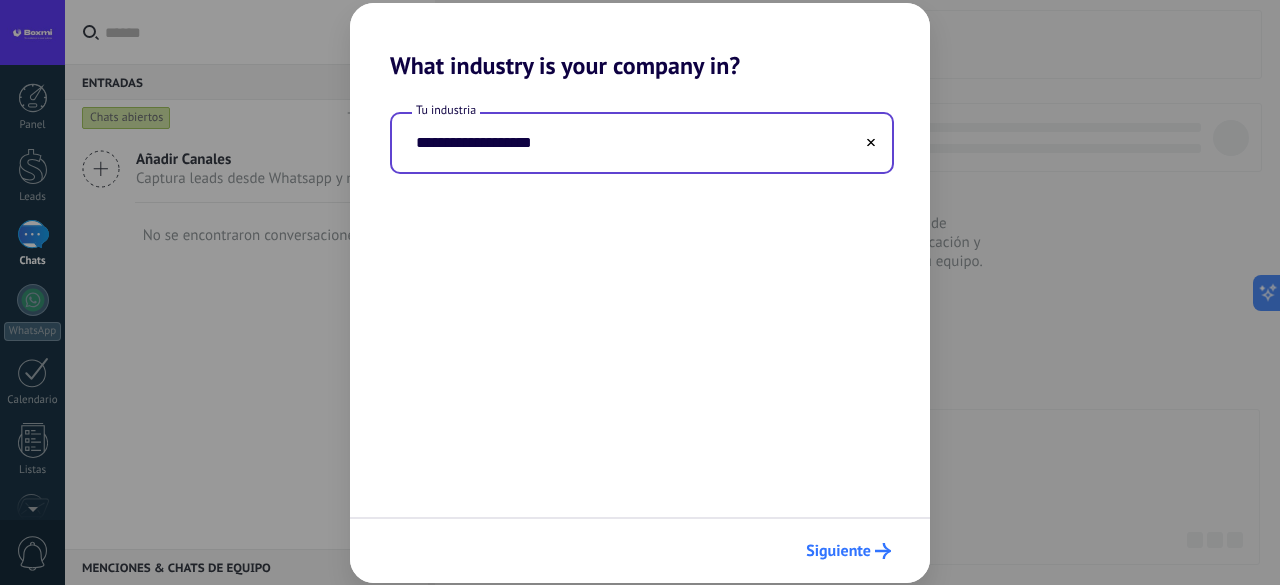 click on "Siguiente" at bounding box center [848, 551] 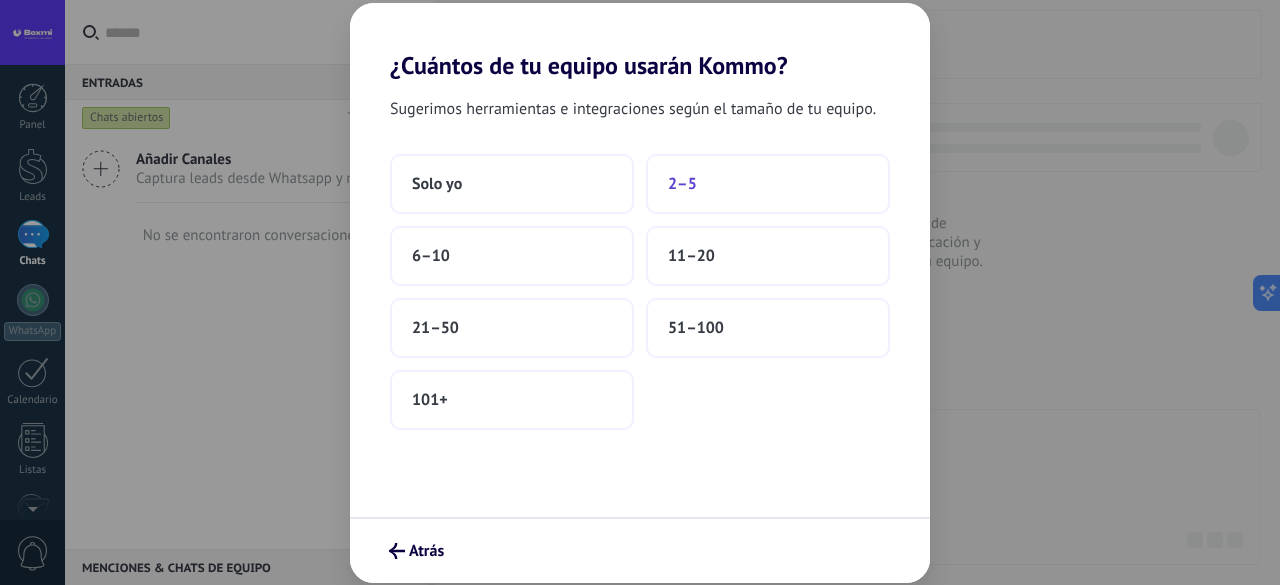 click on "2–5" at bounding box center [768, 184] 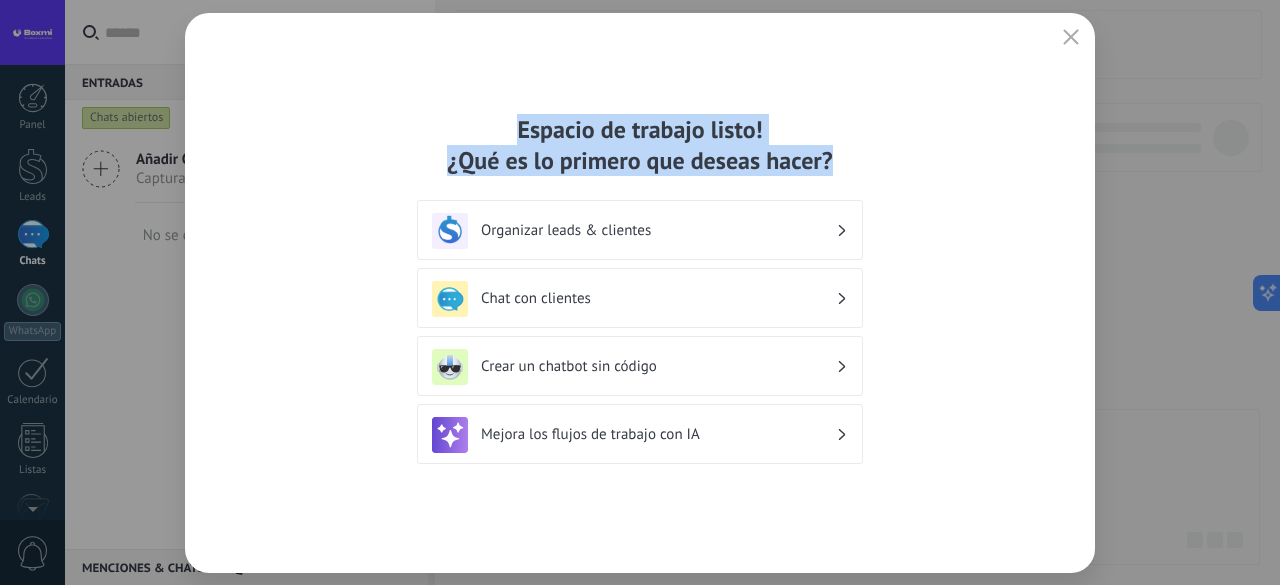 drag, startPoint x: 862, startPoint y: 164, endPoint x: 489, endPoint y: 124, distance: 375.13864 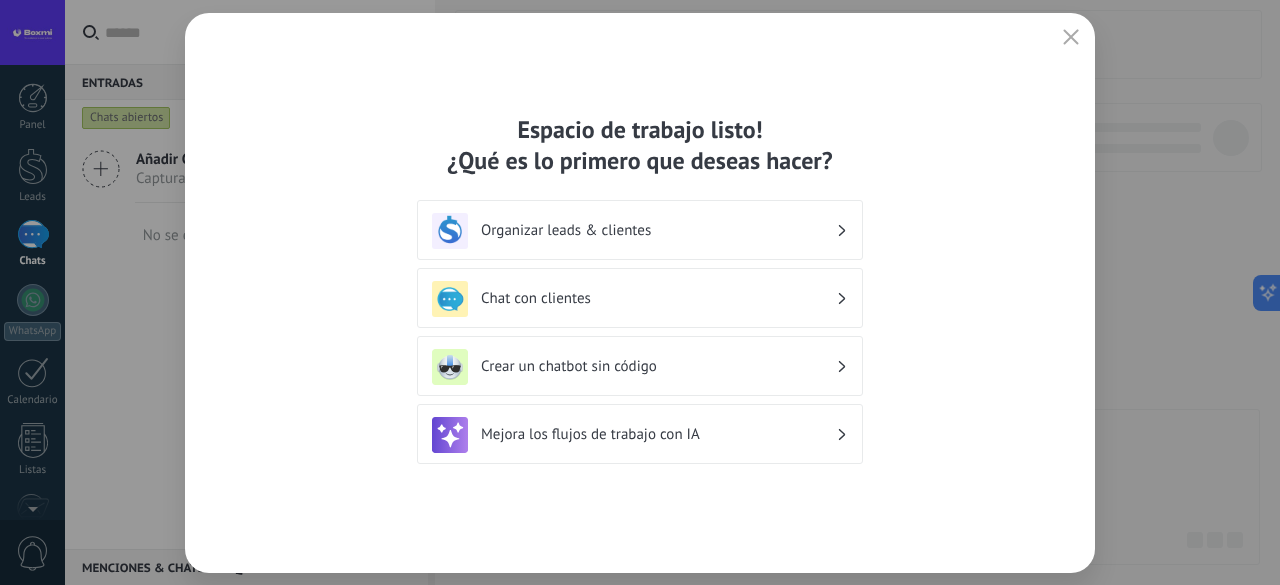 click on "Organizar leads & clientes" at bounding box center (640, 231) 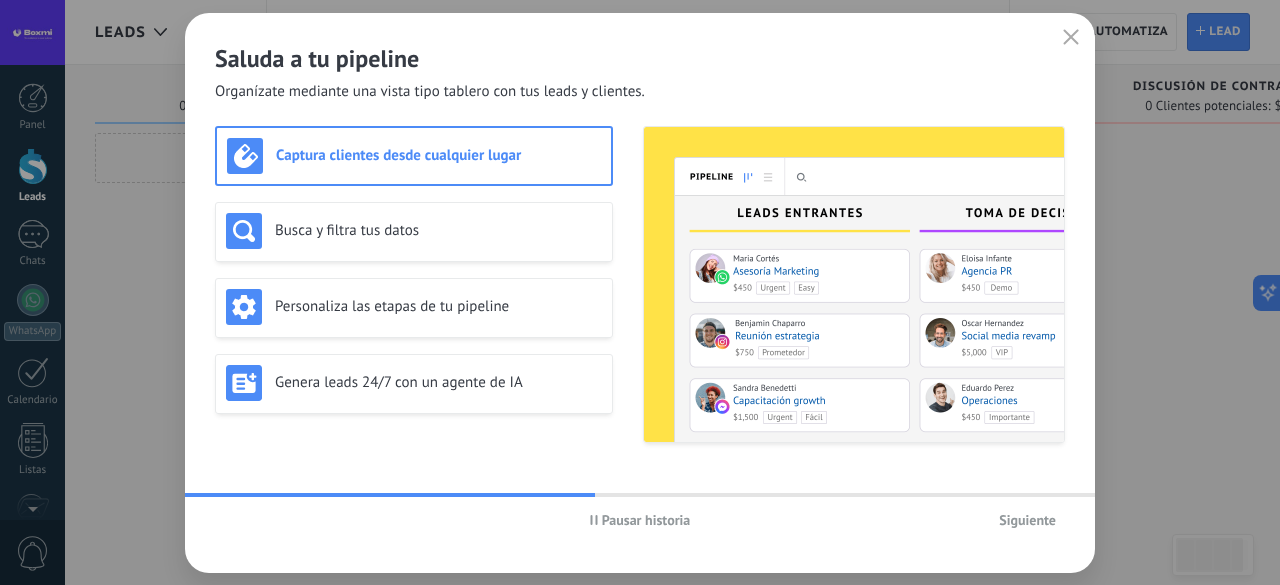 click on "Pausar historia" at bounding box center (646, 520) 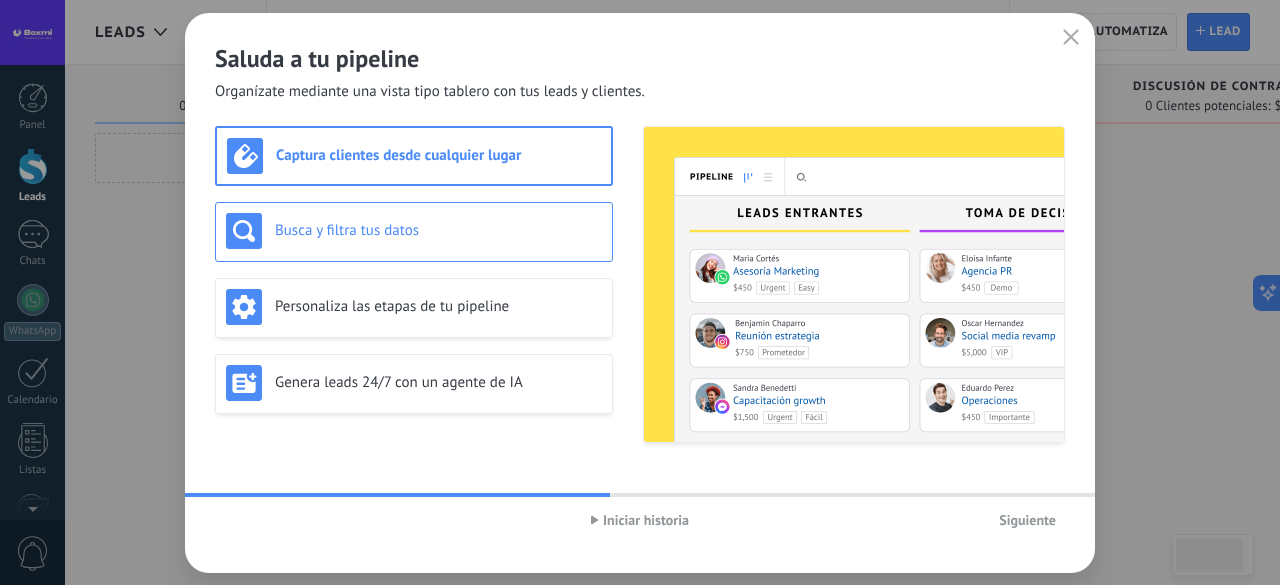 click on "Busca y filtra tus datos" at bounding box center (438, 230) 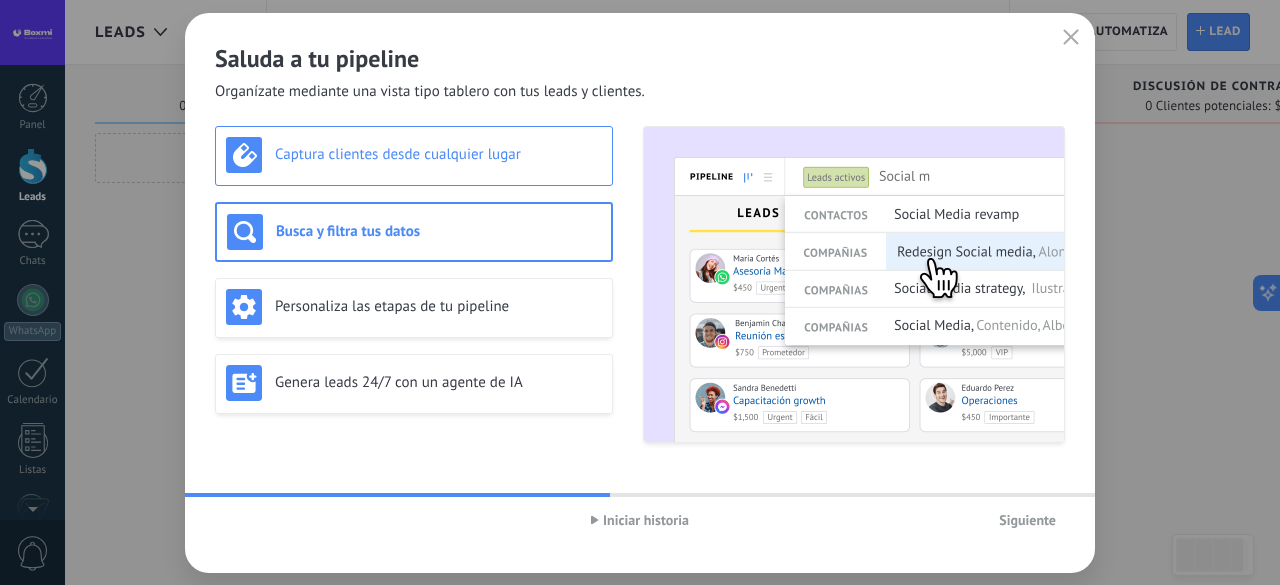 click on "Captura clientes desde cualquier lugar" at bounding box center (414, 156) 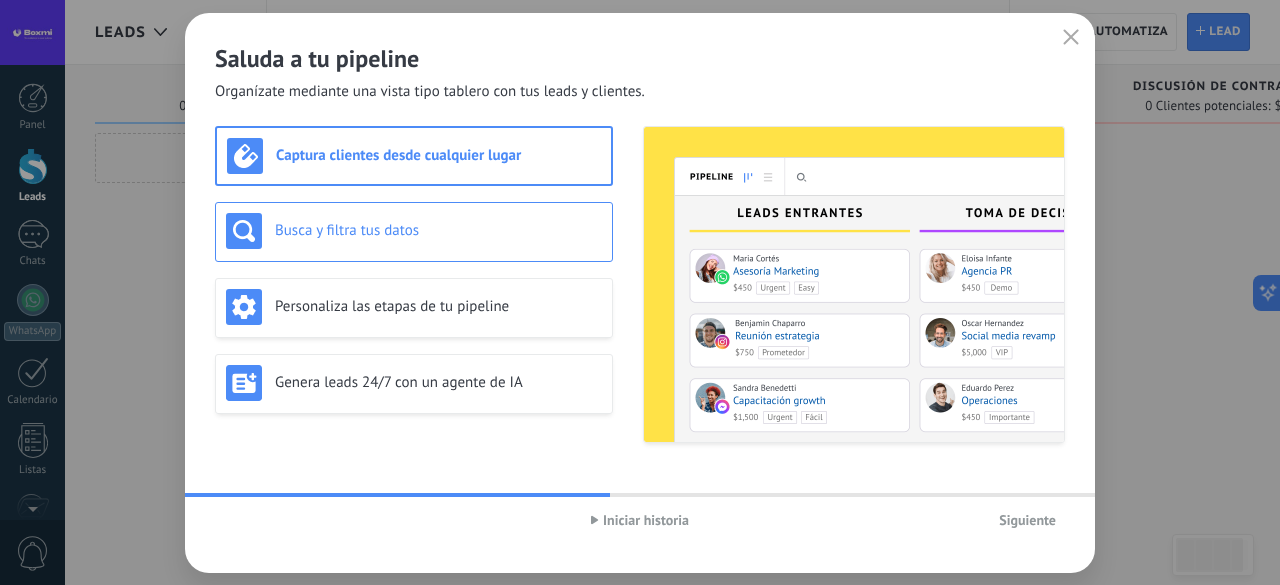 click on "Busca y filtra tus datos" at bounding box center [414, 232] 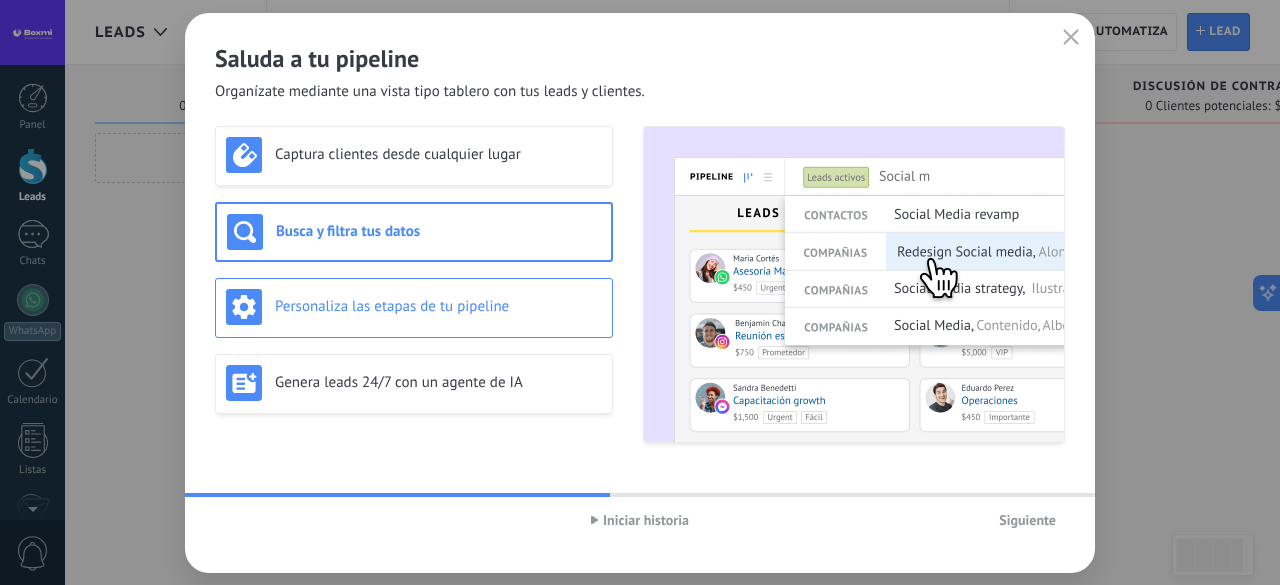 click on "Personaliza las etapas de tu pipeline" at bounding box center [414, 308] 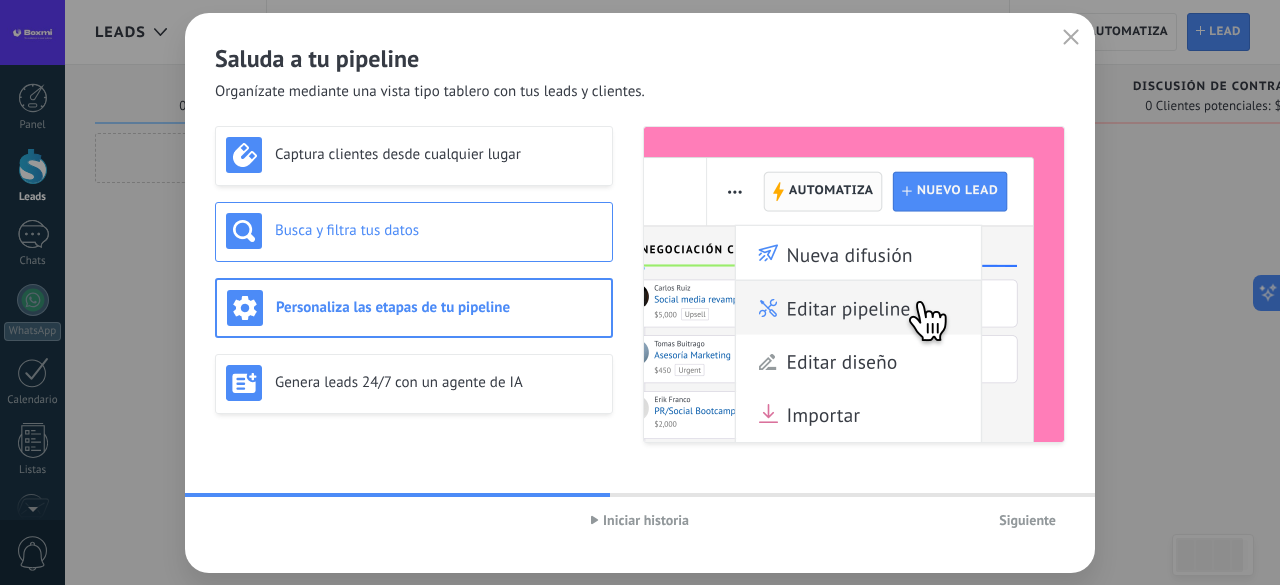 click on "Busca y filtra tus datos" at bounding box center [438, 230] 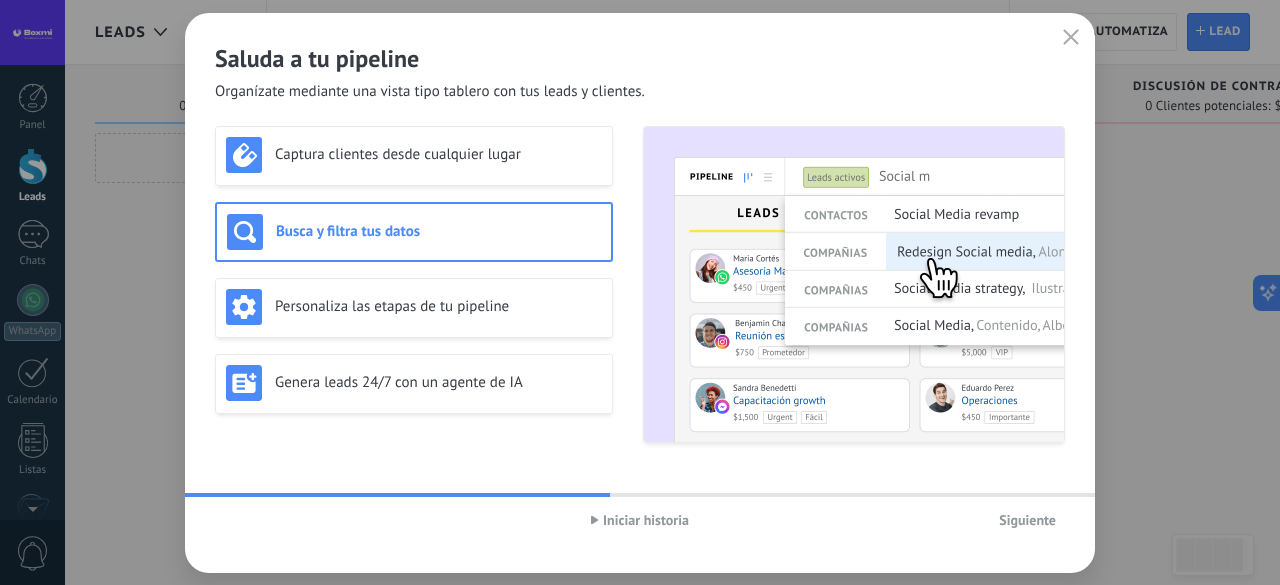 click on "Saluda a tu pipeline Organízate mediante una vista tipo tablero con tus leads y clientes. Captura clientes desde cualquier lugar Busca y filtra tus datos Personaliza las etapas de tu pipeline Genera leads 24/7 con un agente de IA Iniciar historia Siguiente" at bounding box center [640, 293] 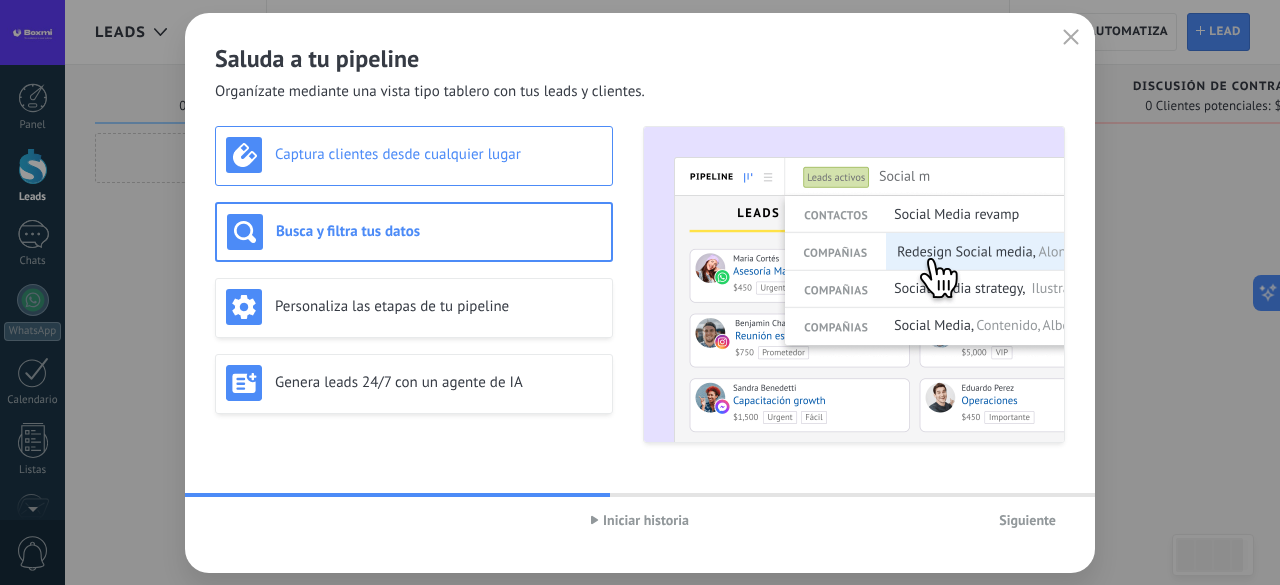 click on "Captura clientes desde cualquier lugar" at bounding box center (414, 155) 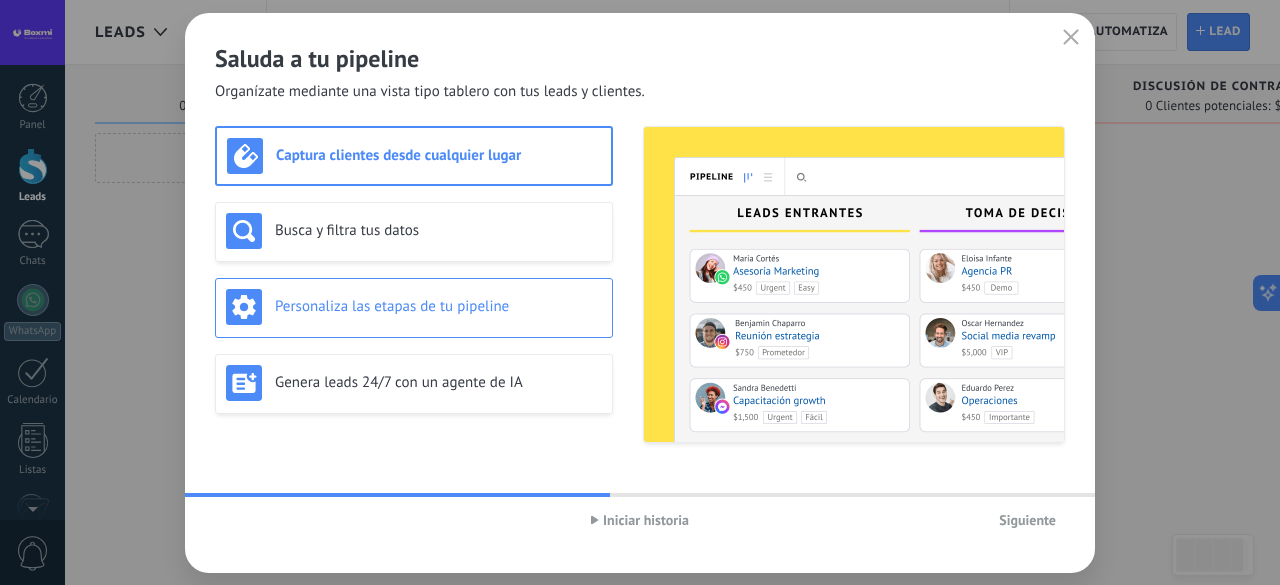 click on "Personaliza las etapas de tu pipeline" at bounding box center [414, 307] 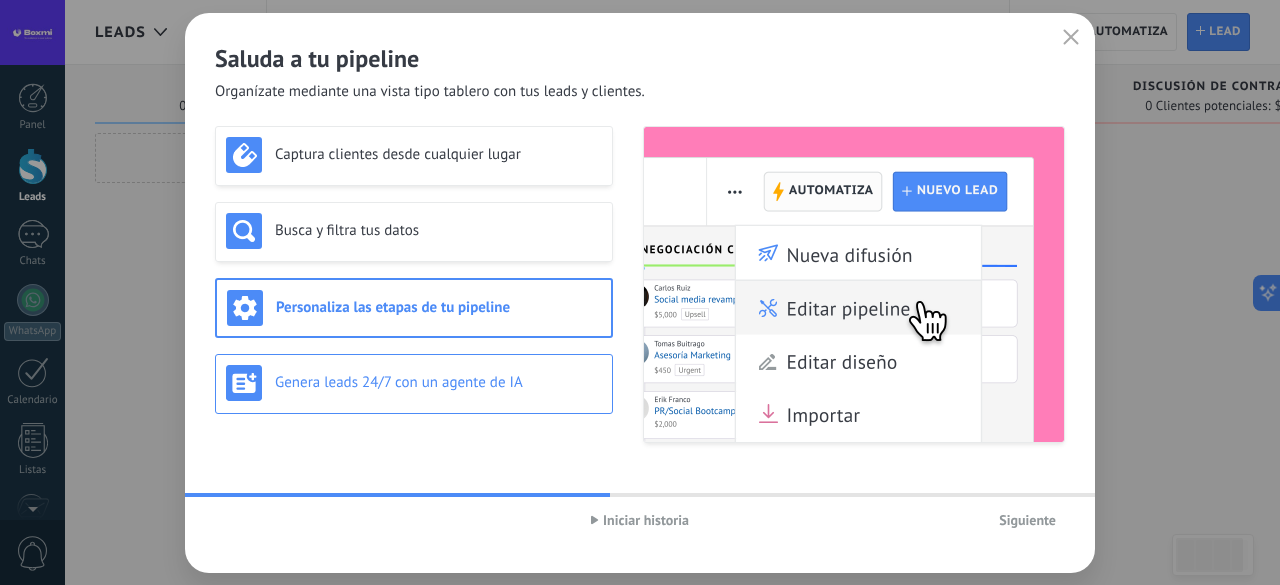 click on "Genera leads 24/7 con un agente de IA" at bounding box center (414, 383) 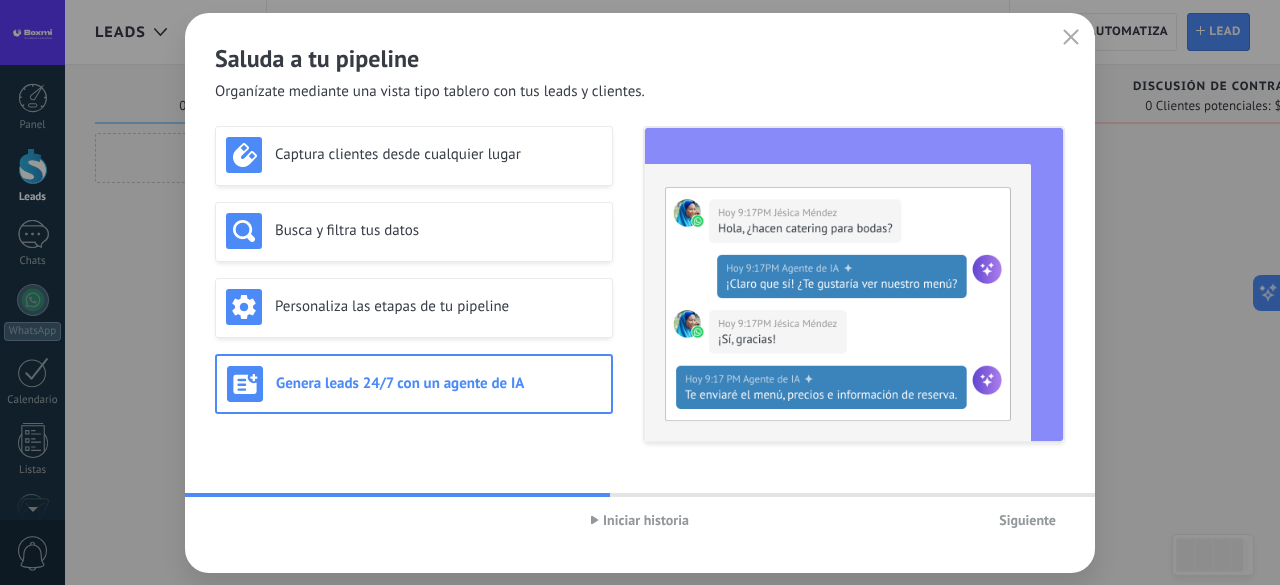 click on "Siguiente" at bounding box center (1027, 520) 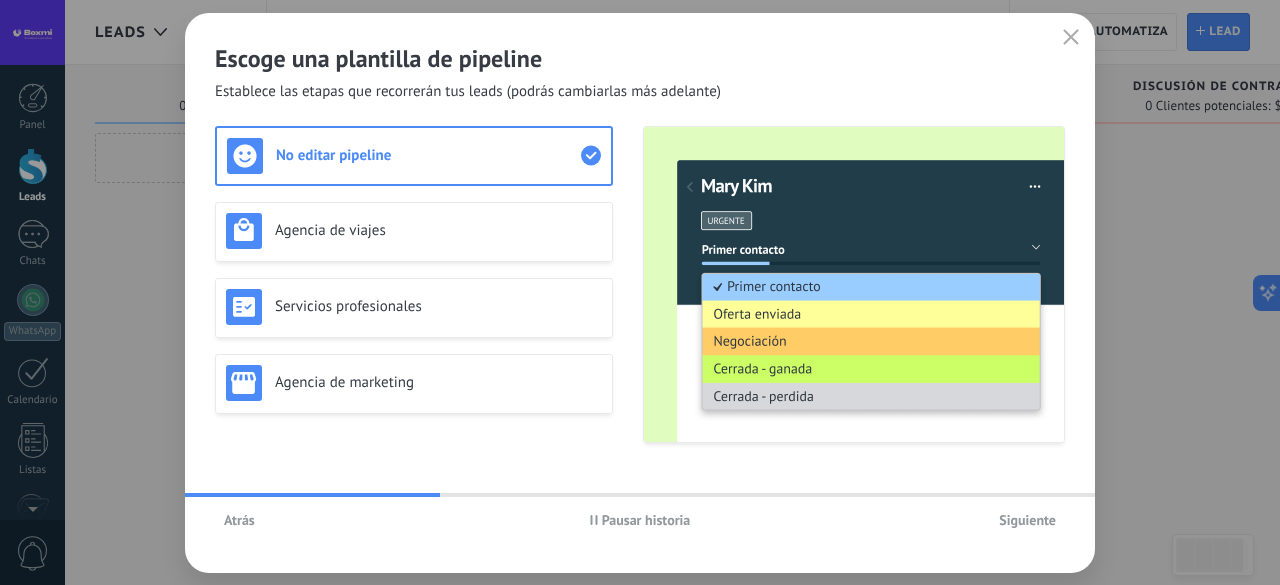 click on "Pausar historia" at bounding box center (640, 520) 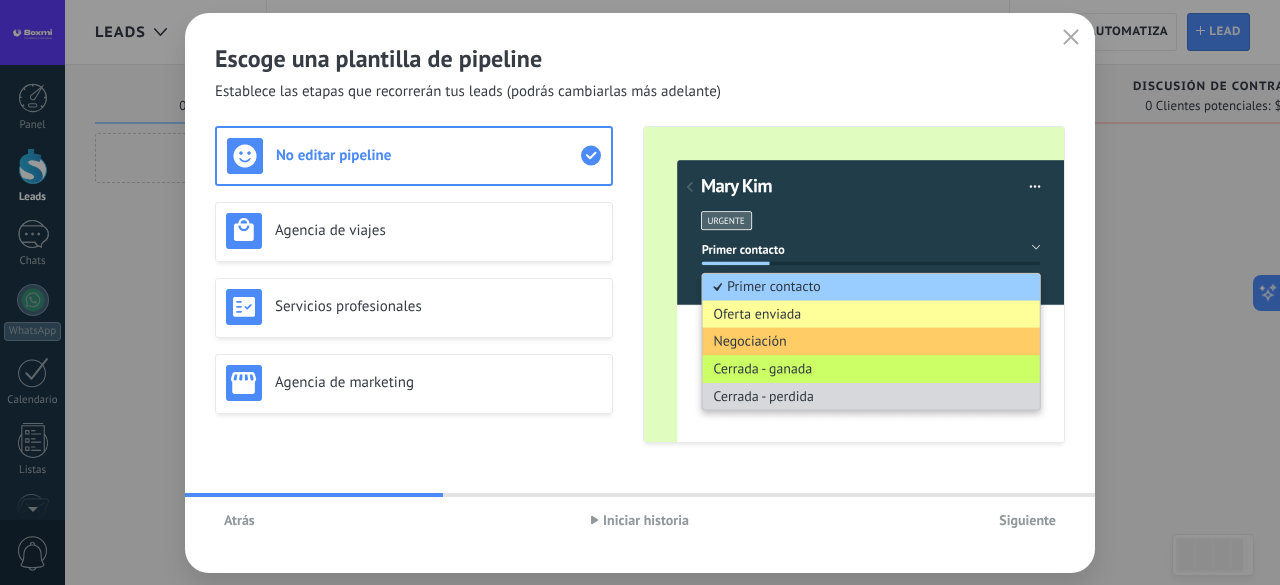 click on "Establece las etapas que recorrerán tus leads (podrás cambiarlas más adelante)" at bounding box center [468, 92] 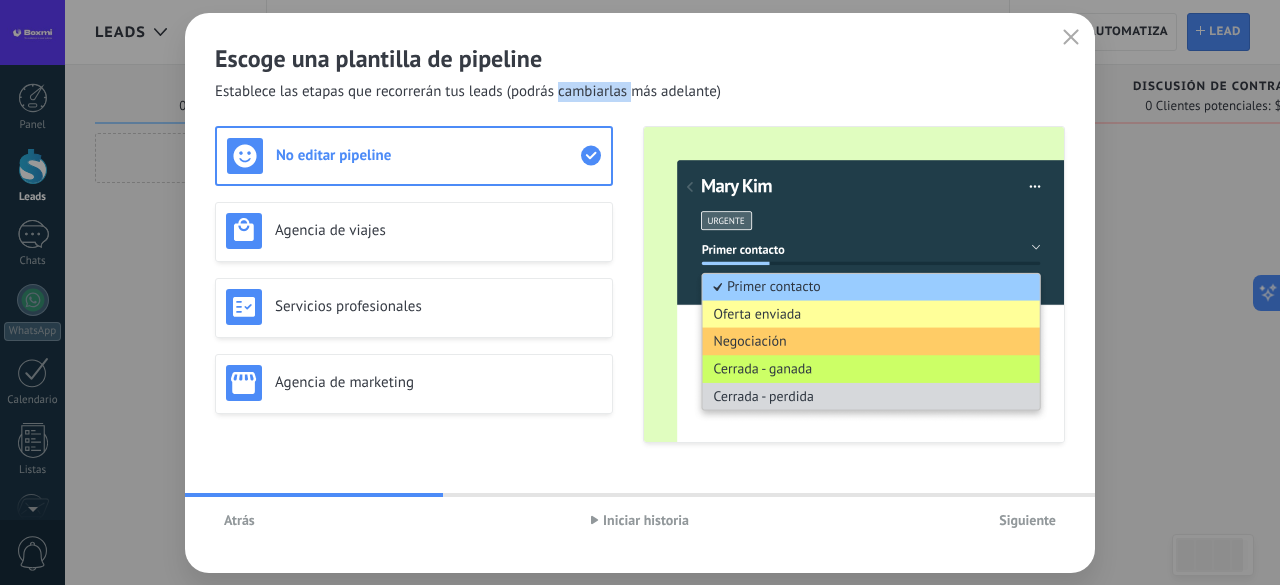 click on "Establece las etapas que recorrerán tus leads (podrás cambiarlas más adelante)" at bounding box center (468, 92) 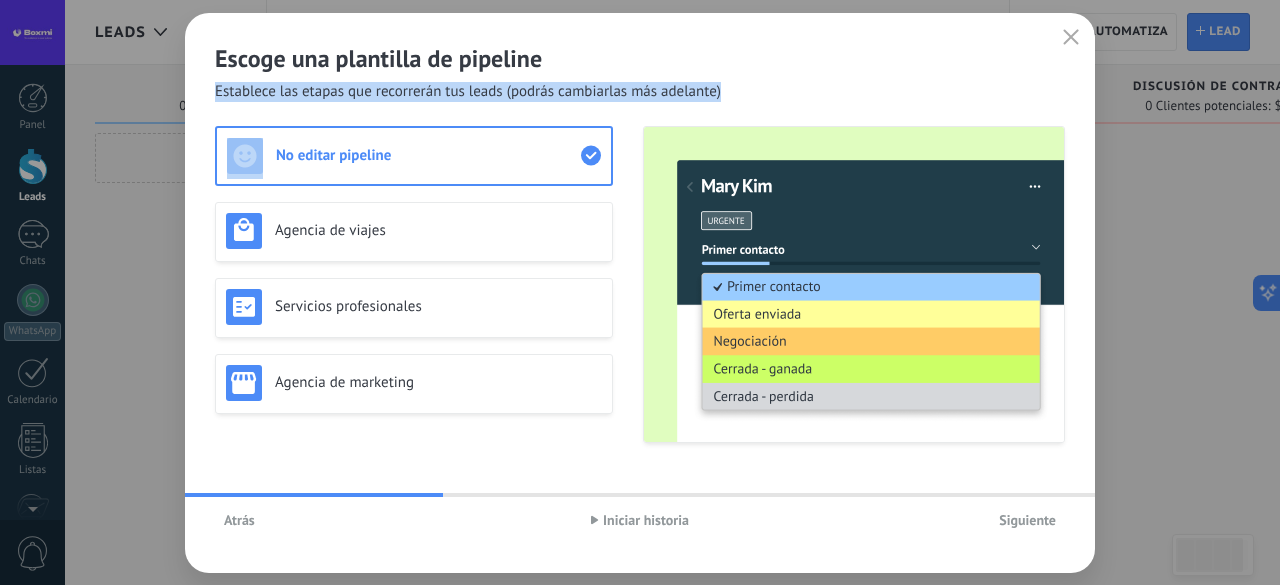 click on "Establece las etapas que recorrerán tus leads (podrás cambiarlas más adelante)" at bounding box center [468, 92] 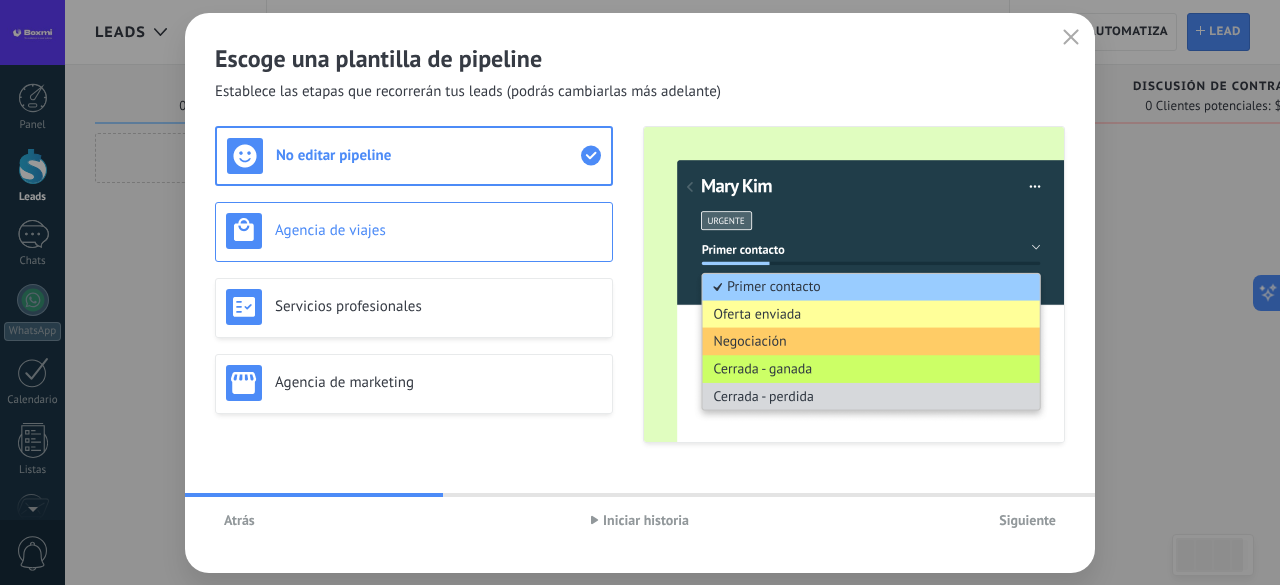 click on "Agencia de viajes" at bounding box center [414, 232] 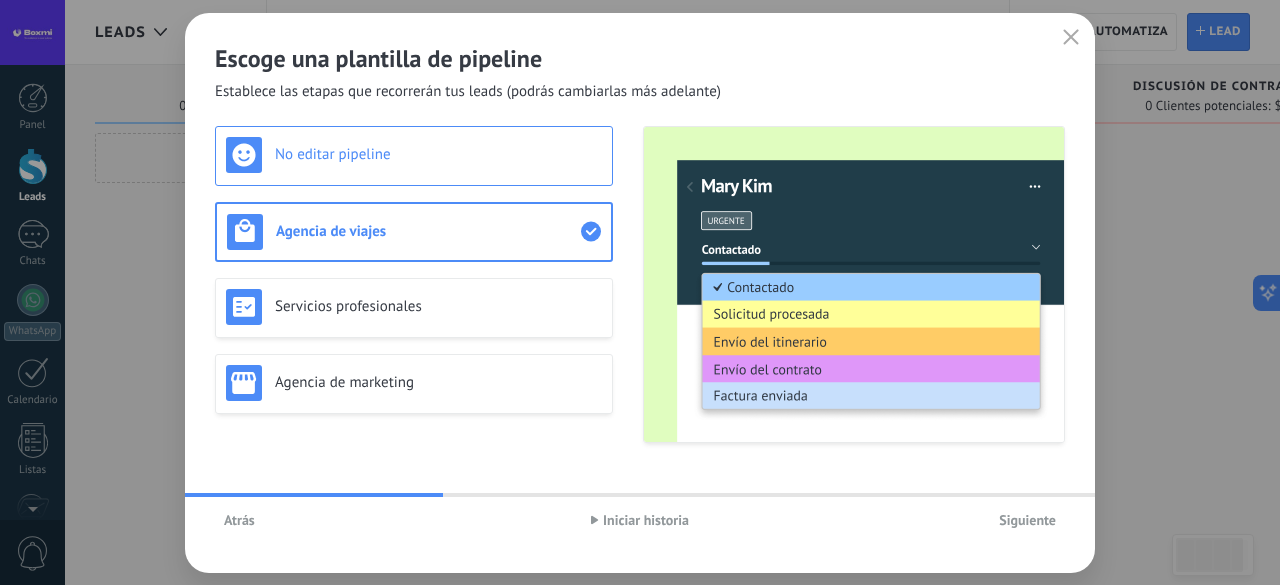drag, startPoint x: 493, startPoint y: 167, endPoint x: 397, endPoint y: 166, distance: 96.00521 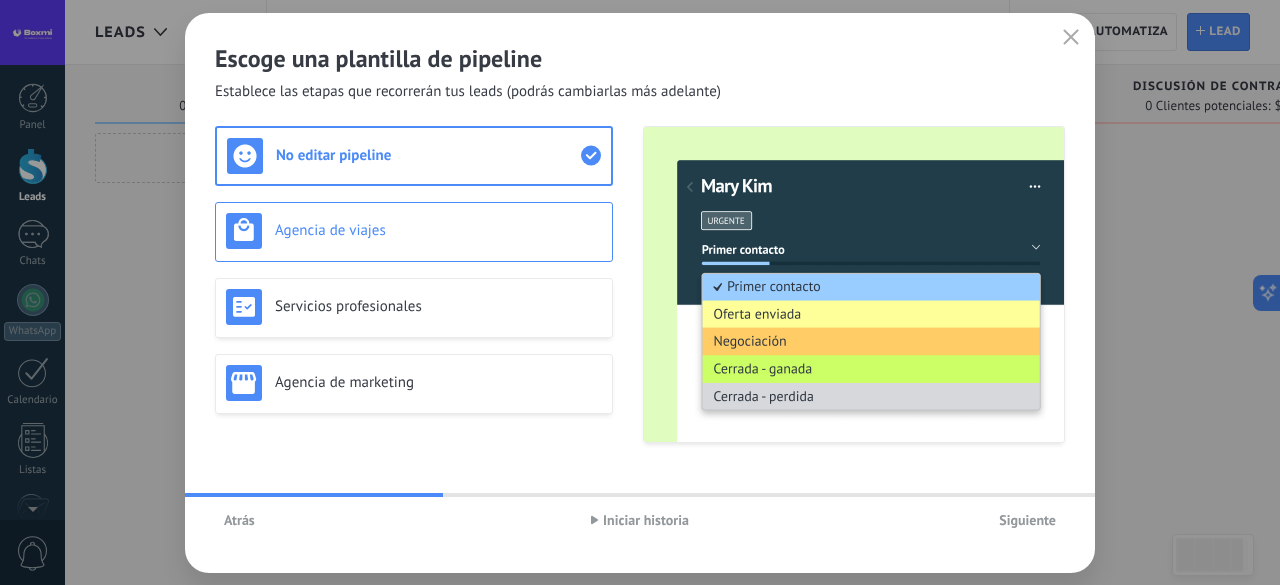 click on "Agencia de viajes" at bounding box center [438, 230] 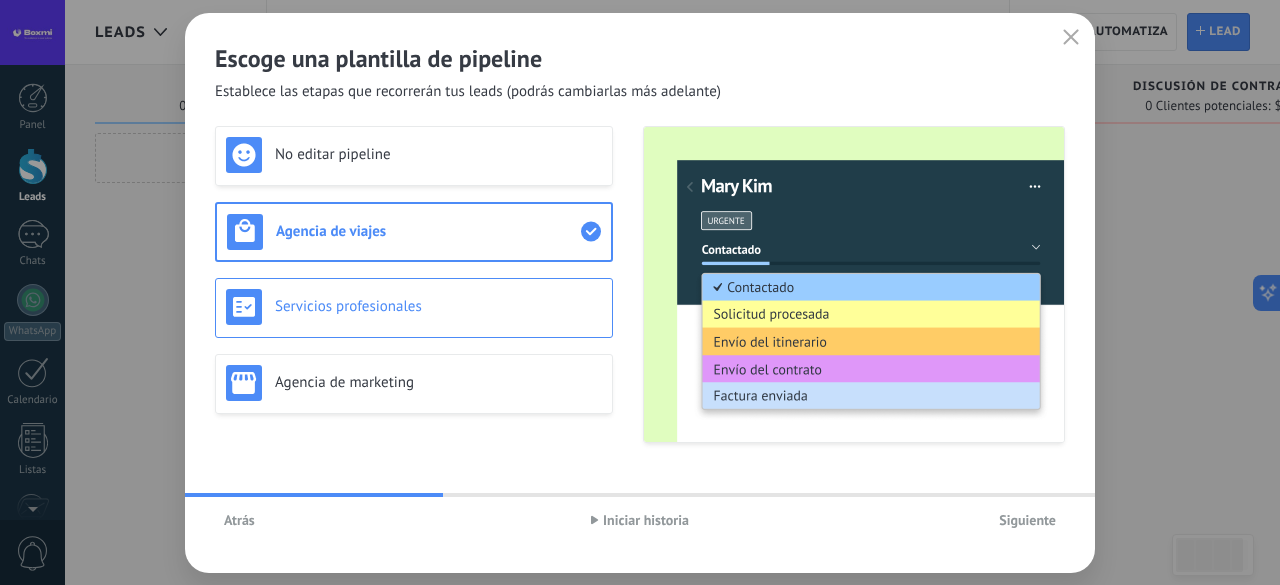 click on "Servicios profesionales" at bounding box center (414, 307) 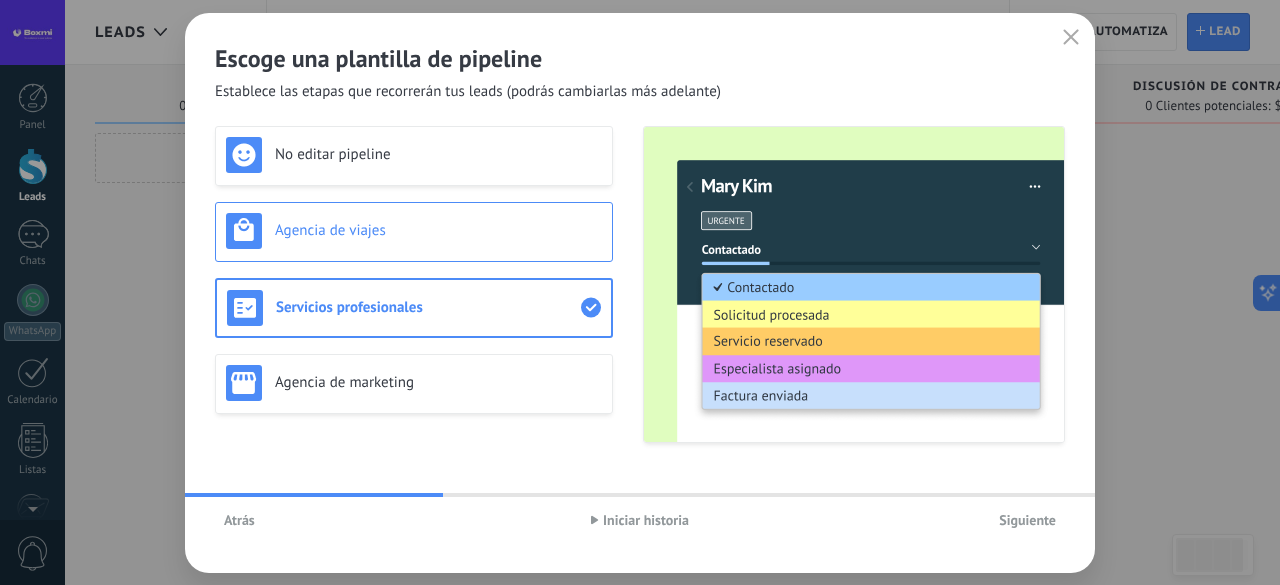 click on "Agencia de viajes" at bounding box center [414, 232] 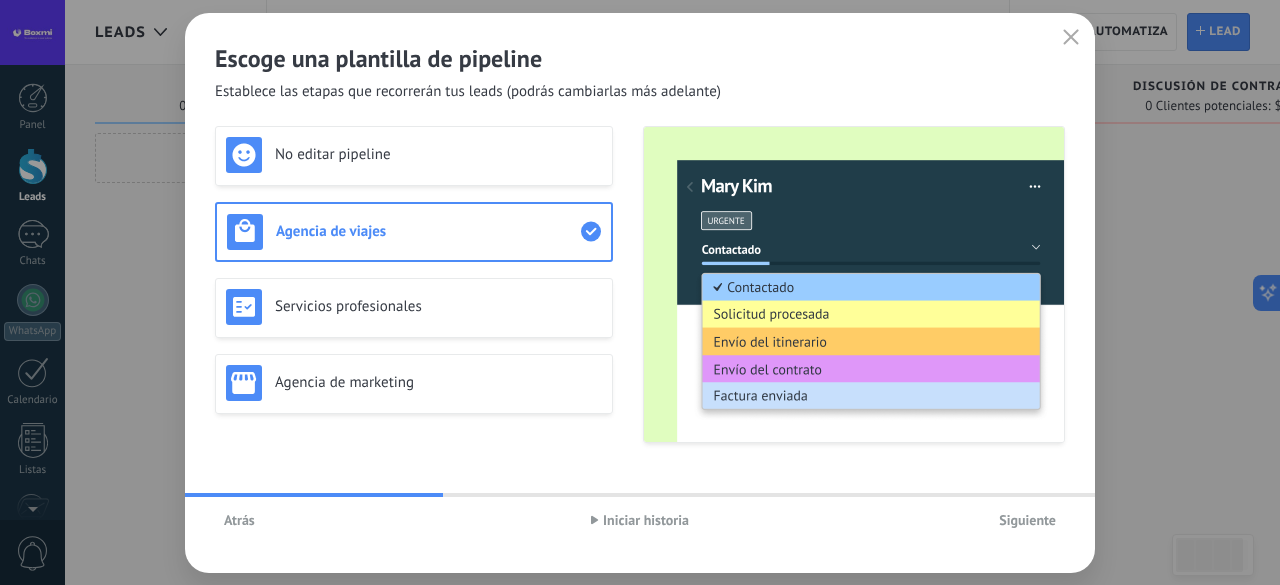 click on "No editar pipeline Agencia de viajes Servicios profesionales Agencia de marketing" at bounding box center [414, 284] 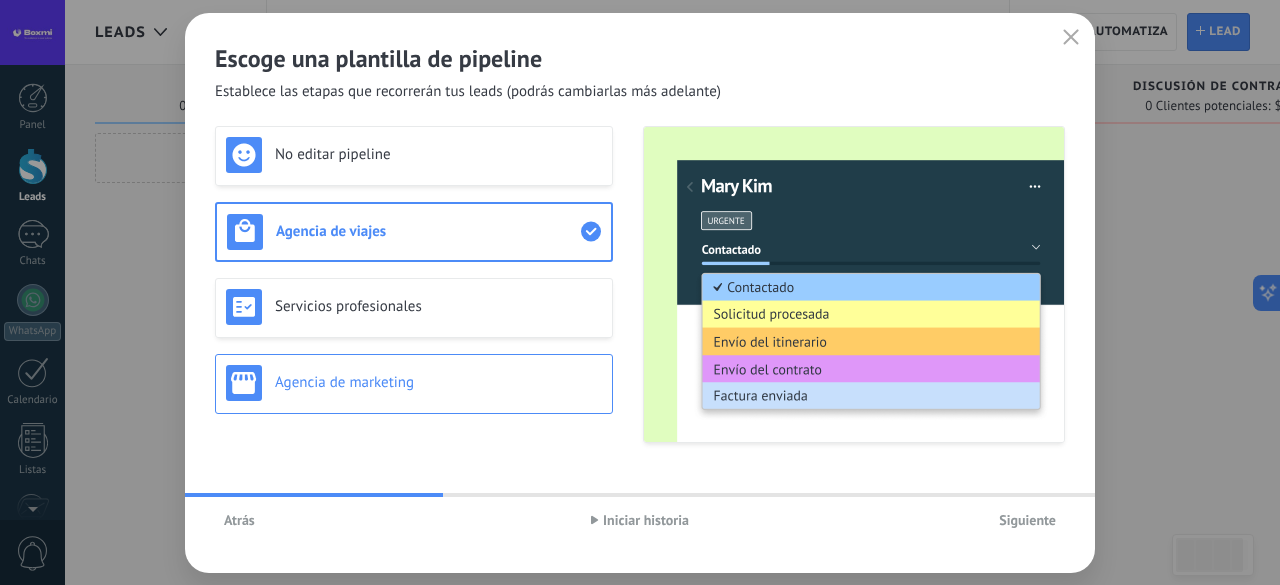 click on "Agencia de marketing" at bounding box center (438, 382) 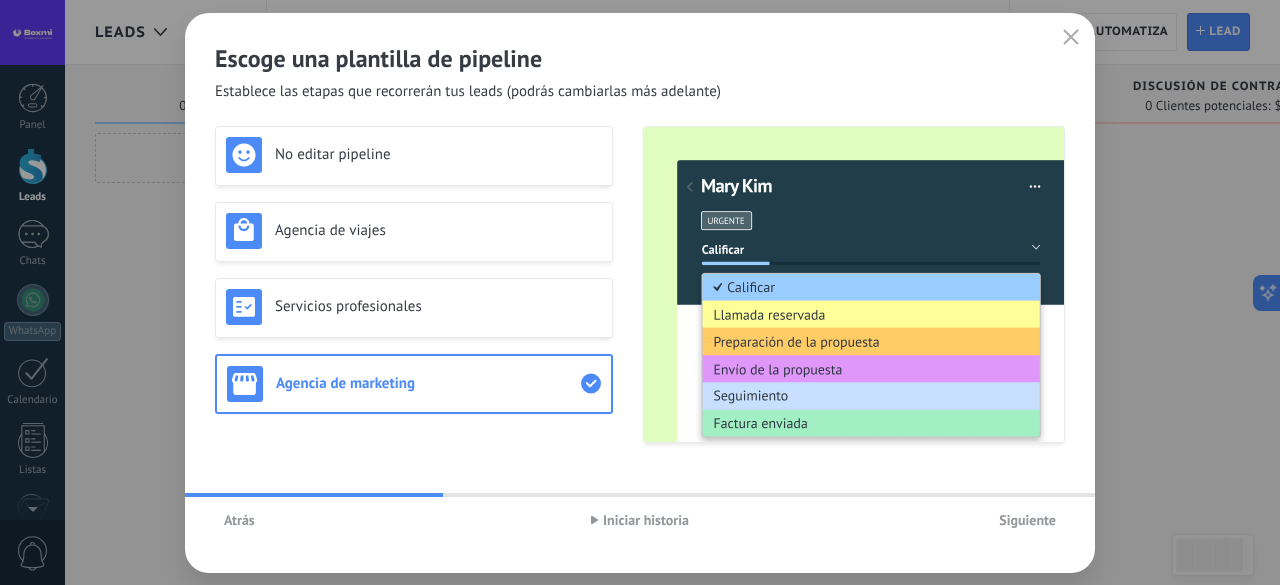 click on "Siguiente" at bounding box center [1027, 520] 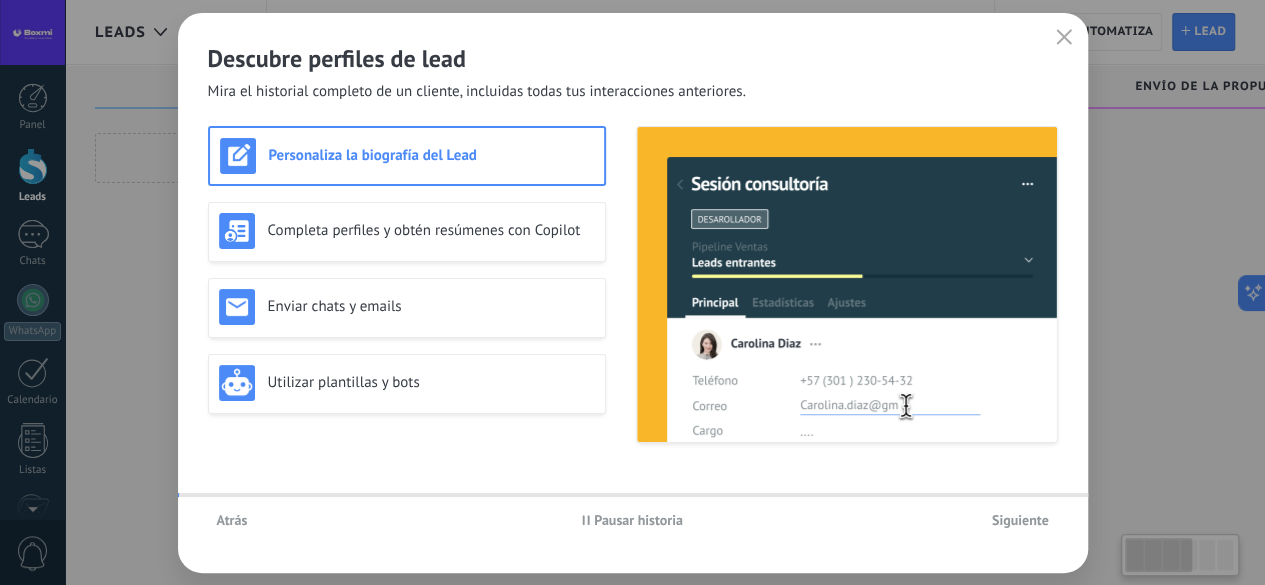click on "Pausar historia" at bounding box center (638, 520) 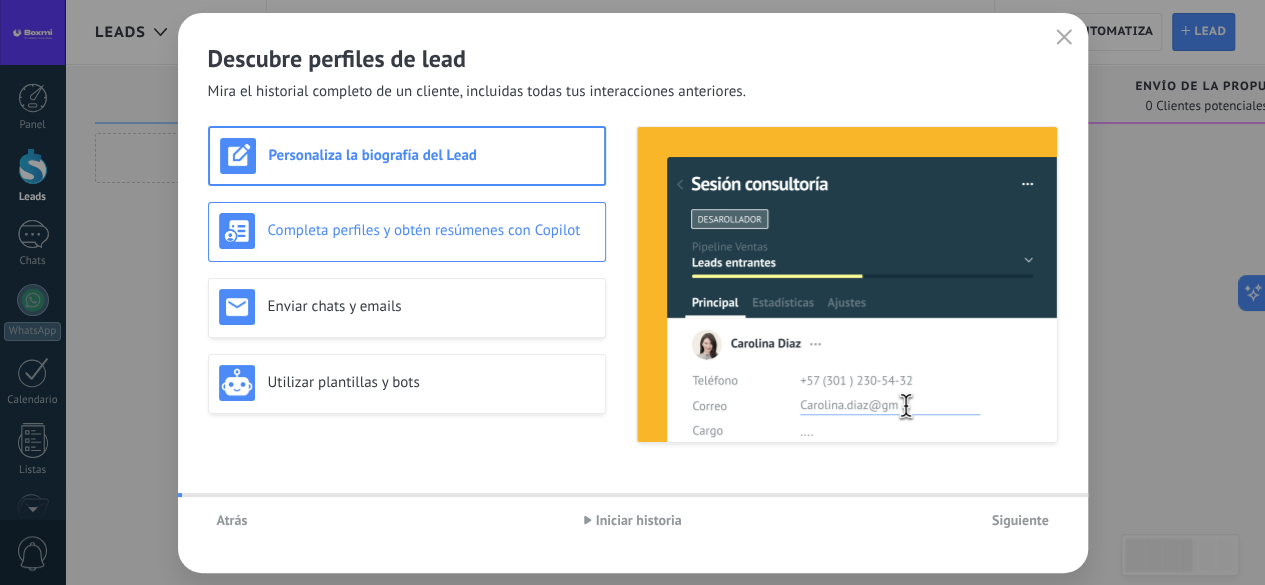 drag, startPoint x: 551, startPoint y: 235, endPoint x: 404, endPoint y: 240, distance: 147.085 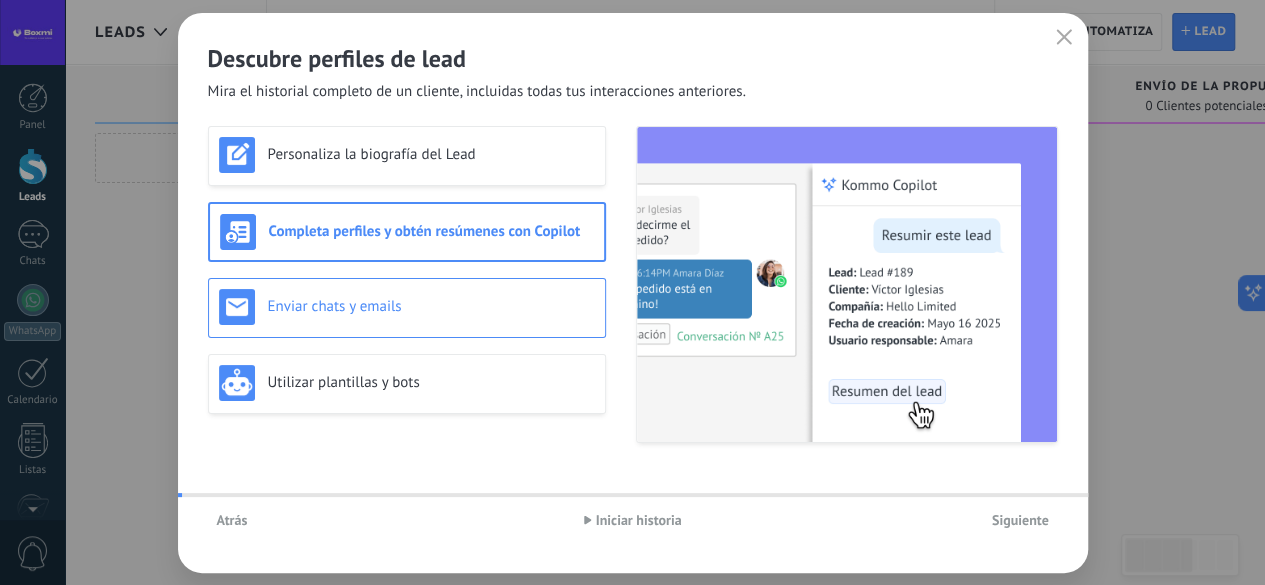 click on "Enviar chats y emails" at bounding box center (407, 307) 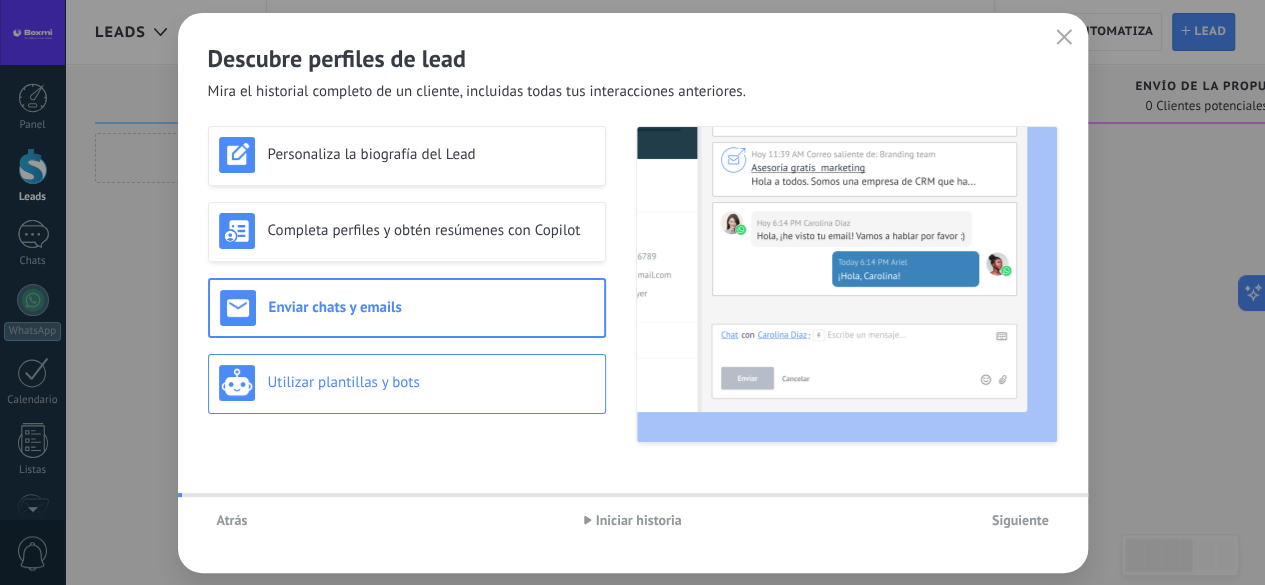 click on "Utilizar plantillas y bots" at bounding box center [431, 382] 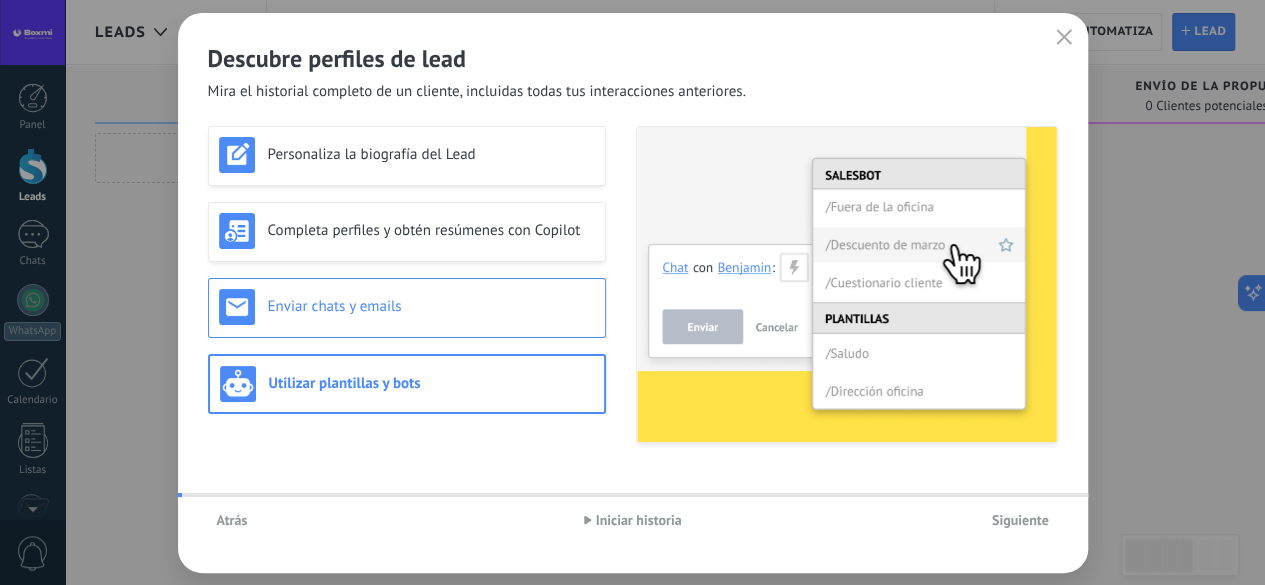 drag, startPoint x: 469, startPoint y: 331, endPoint x: 398, endPoint y: 287, distance: 83.528435 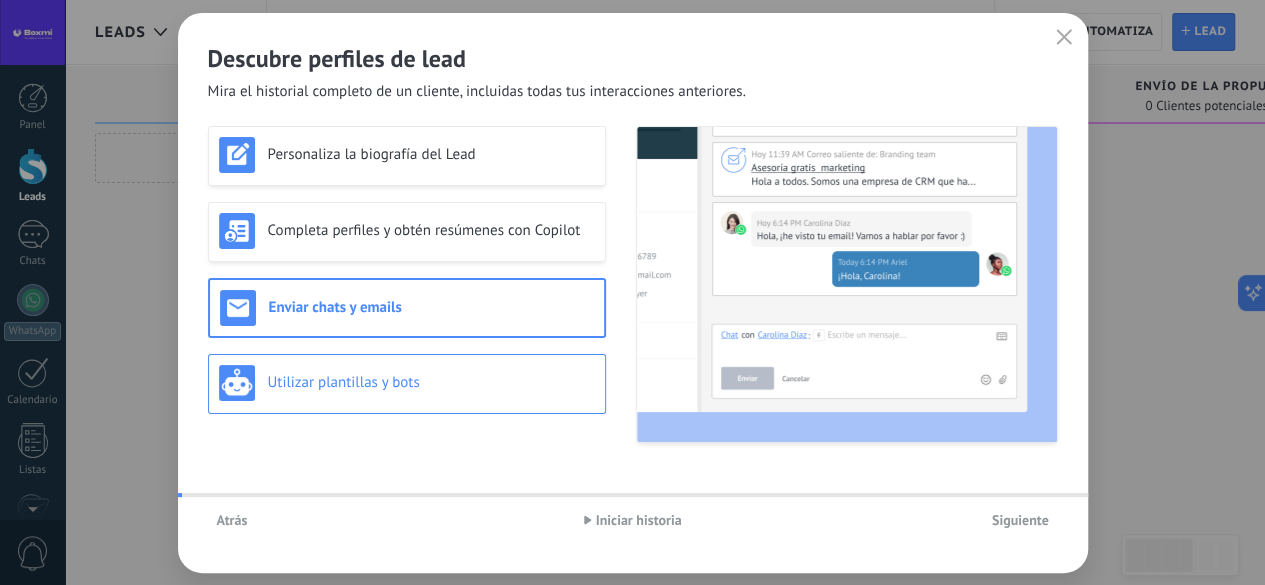 click on "Utilizar plantillas y bots" at bounding box center [431, 382] 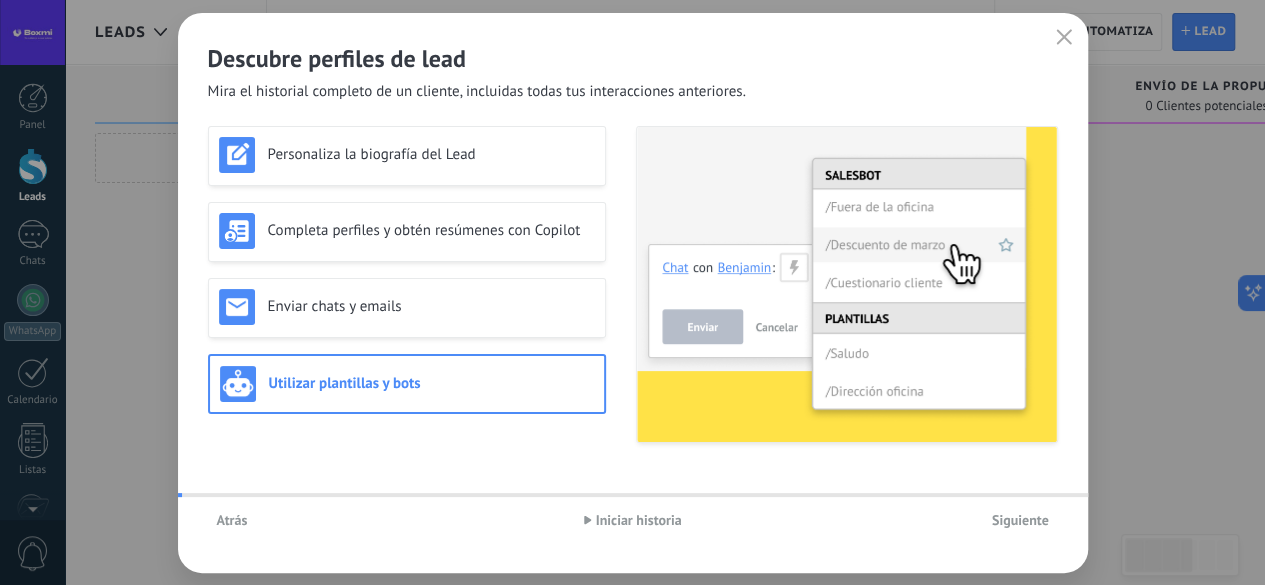 click on "Siguiente" at bounding box center [1020, 520] 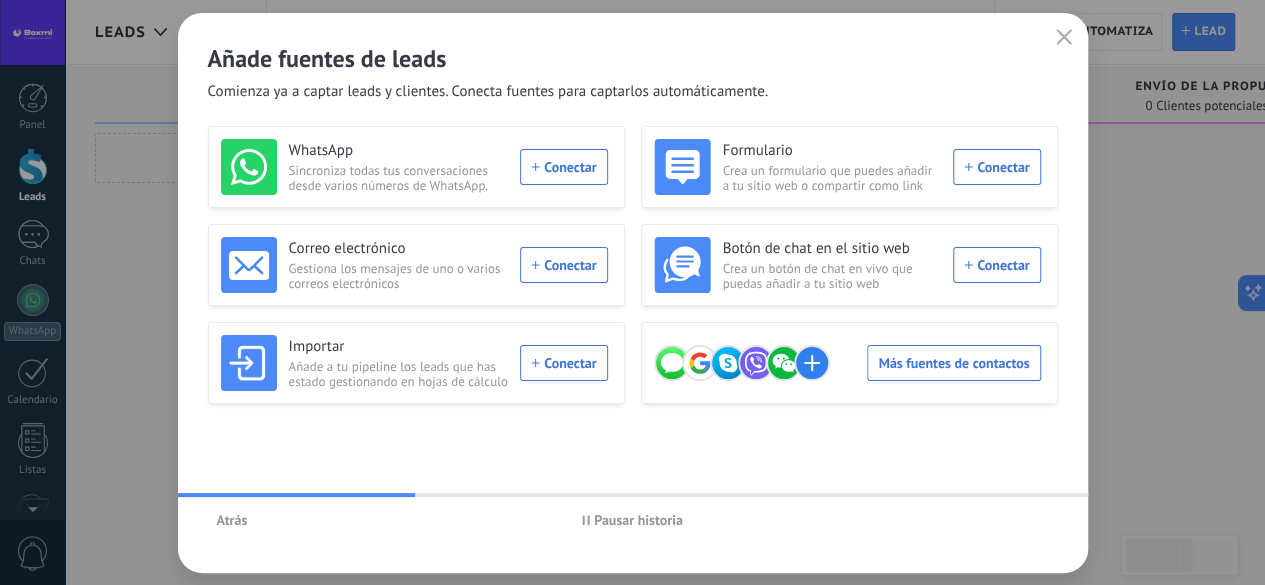 click on "Pausar historia" at bounding box center [638, 520] 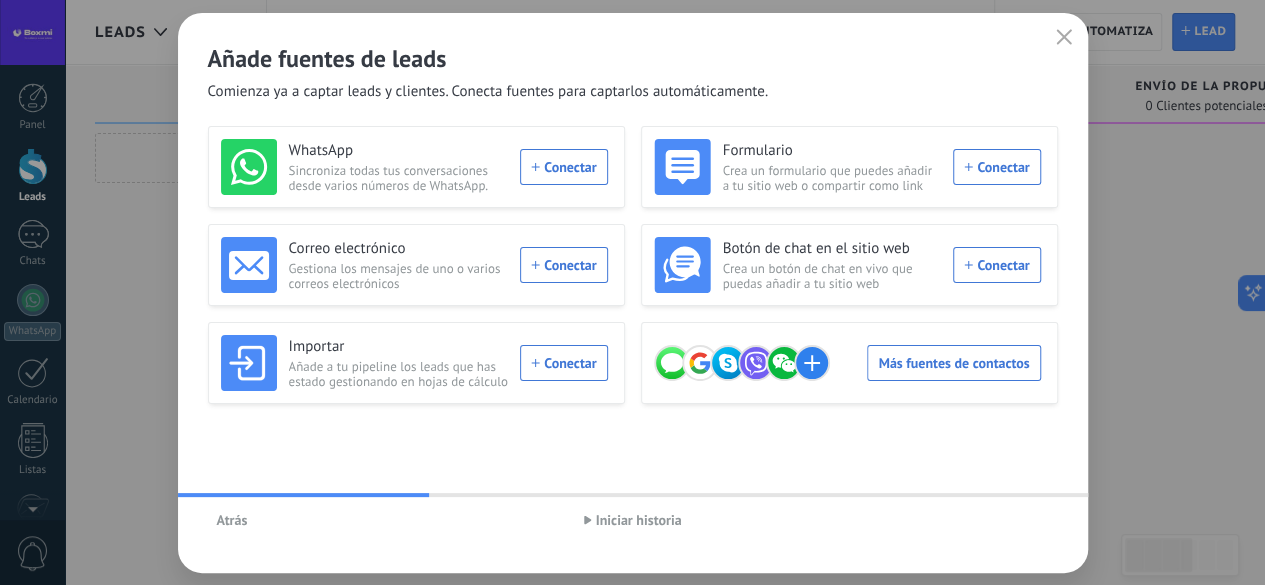 click 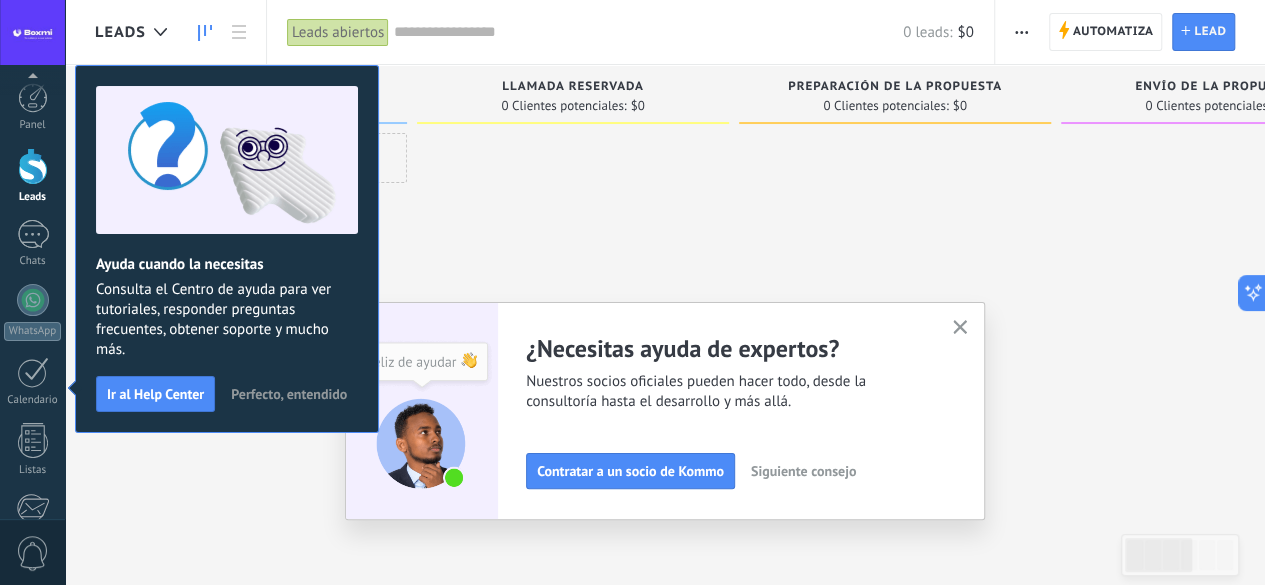 scroll, scrollTop: 245, scrollLeft: 0, axis: vertical 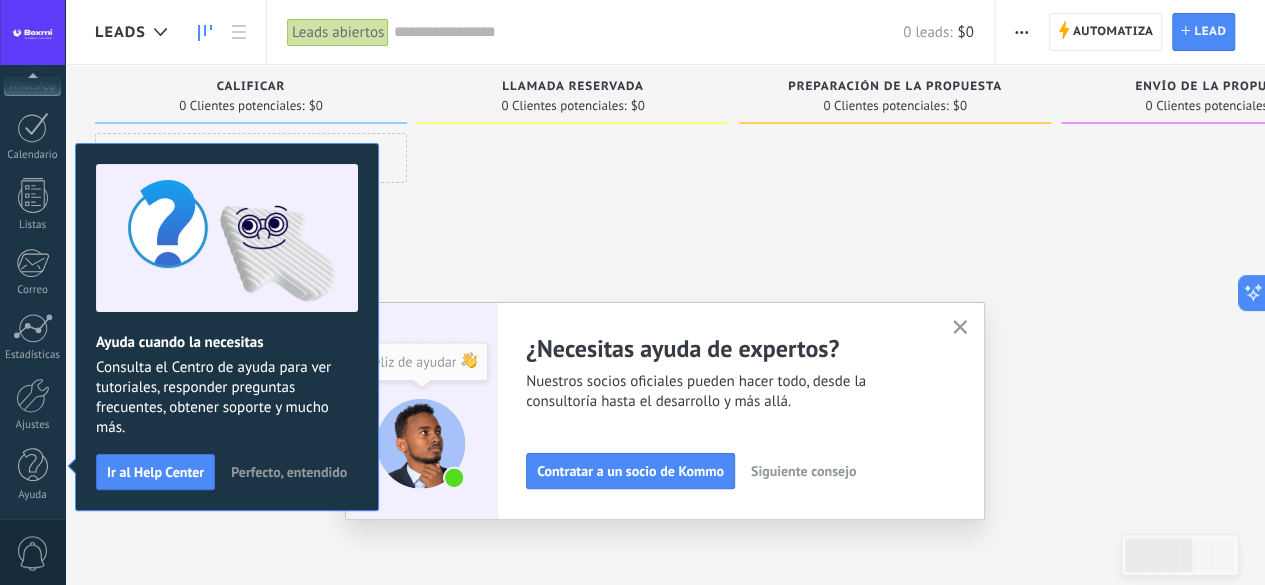 click on "Contratar a un socio de Kommo Siguiente consejo" at bounding box center [727, 471] 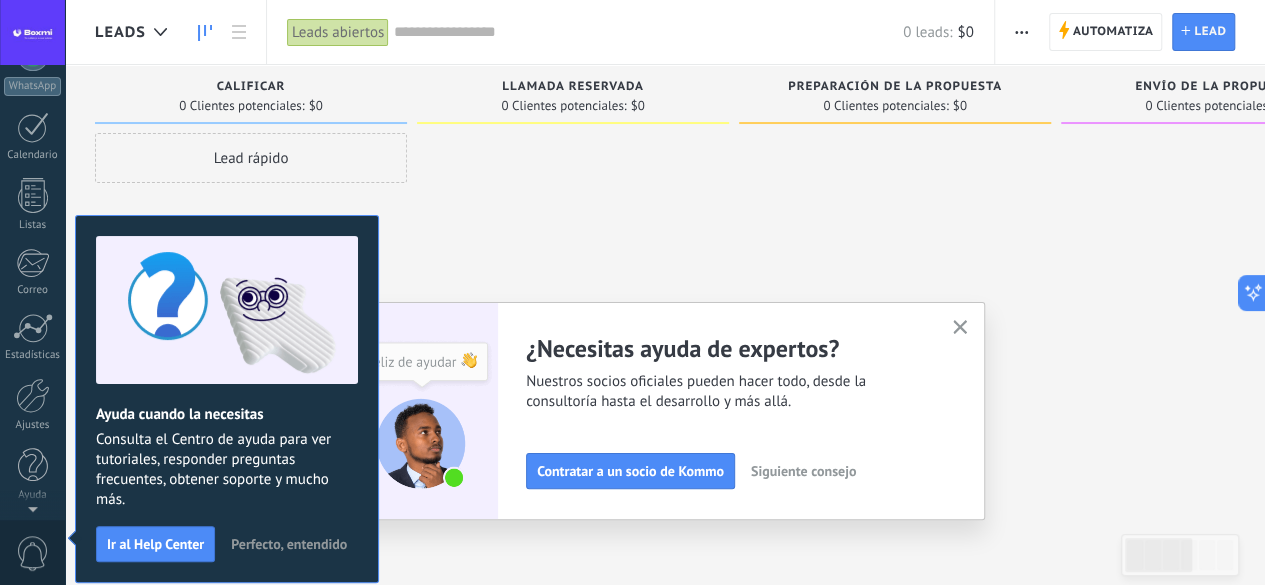 scroll, scrollTop: 0, scrollLeft: 0, axis: both 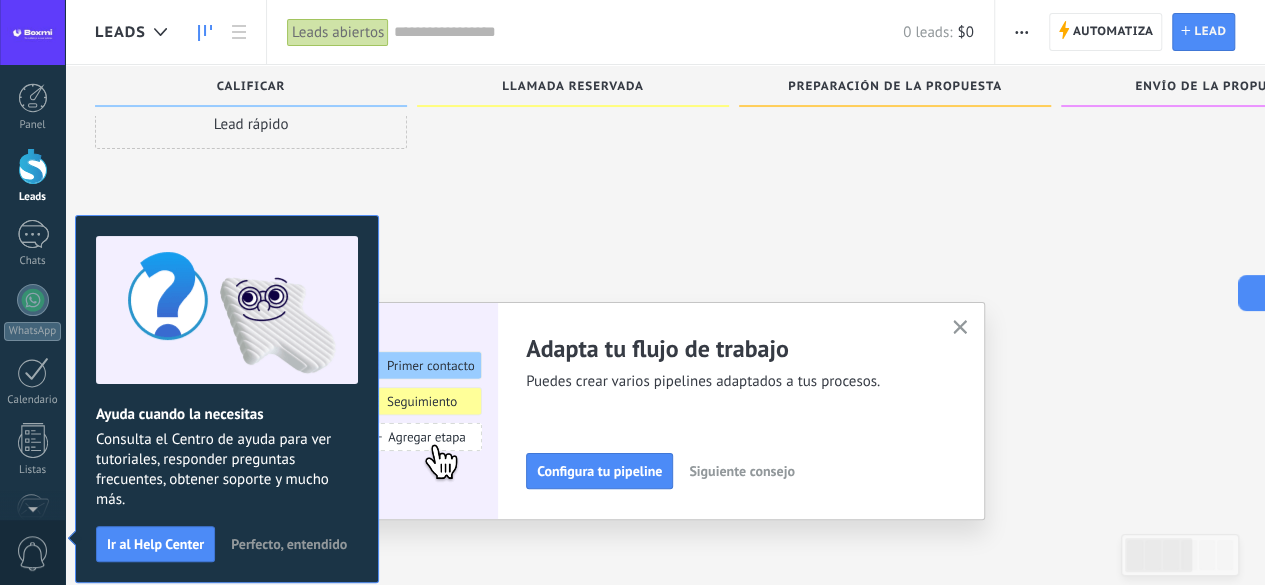 click on "Perfecto, entendido" at bounding box center [289, 544] 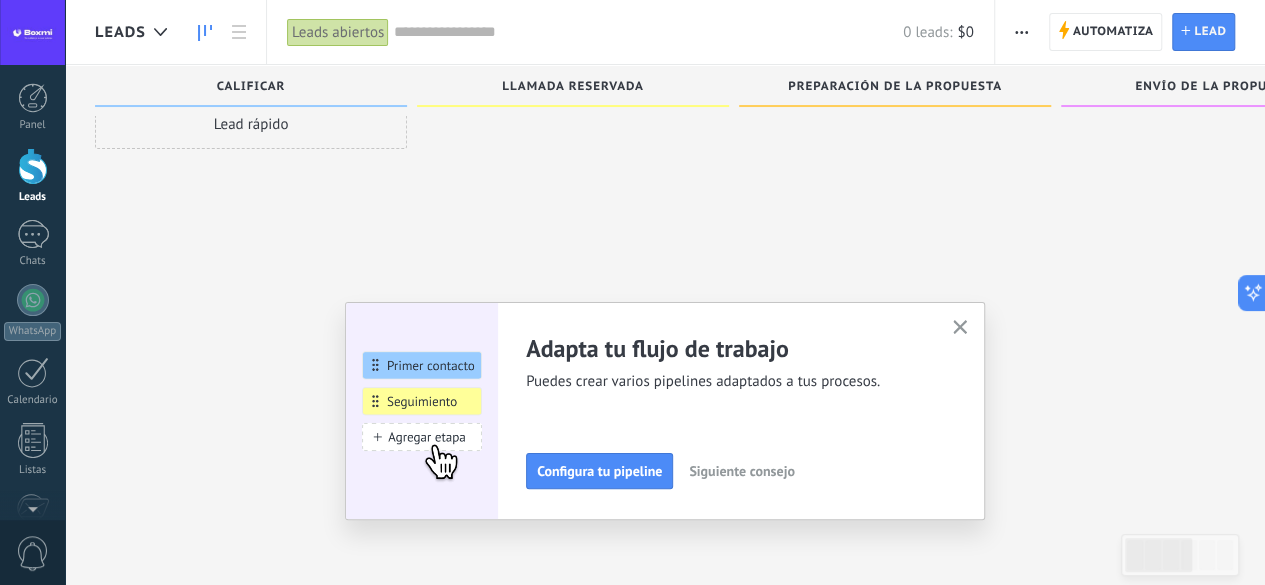 click on "Siguiente consejo" at bounding box center (741, 471) 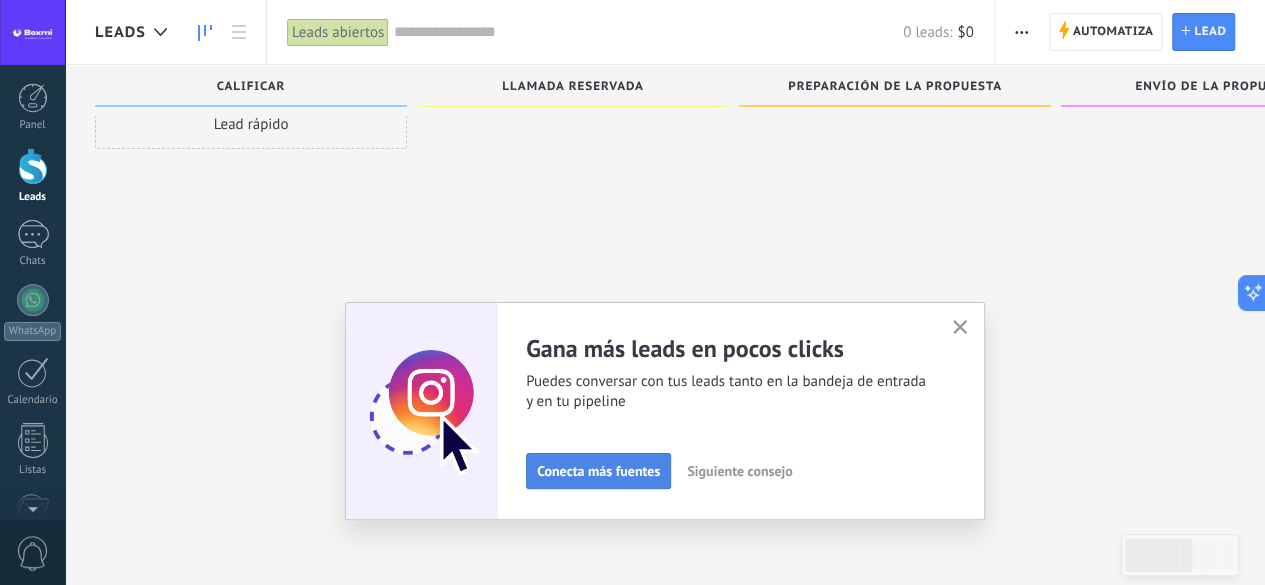 click on "Conecta más fuentes" at bounding box center (598, 471) 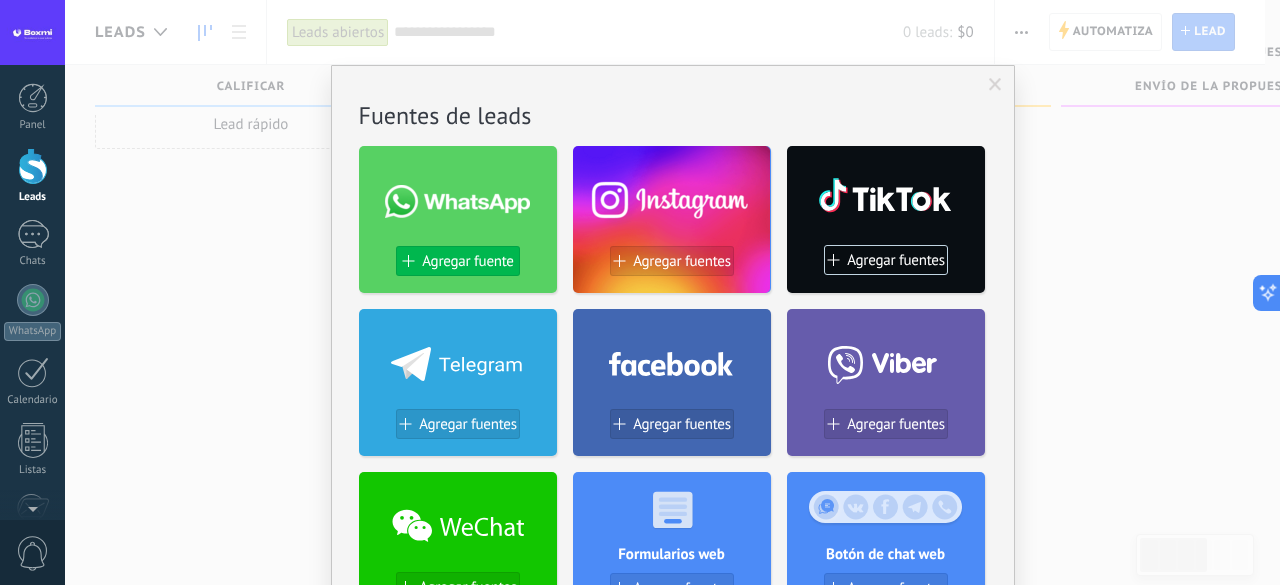 click on "Agregar fuente" at bounding box center (467, 261) 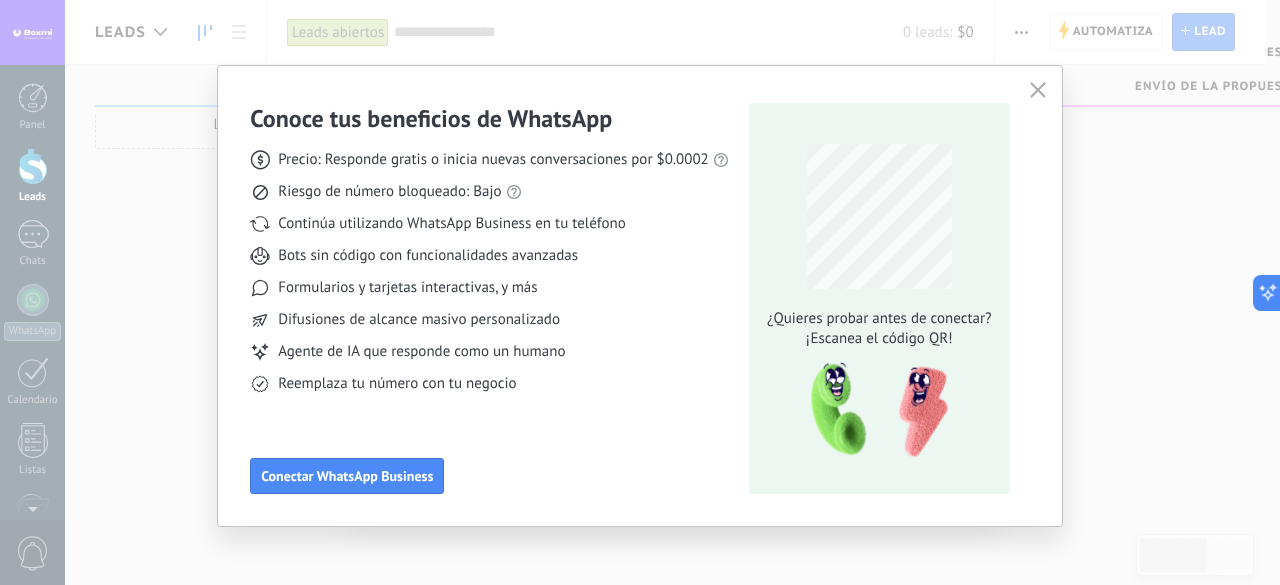 click on "Precio: Responde gratis o inicia nuevas conversaciones por $0.0002" at bounding box center [493, 160] 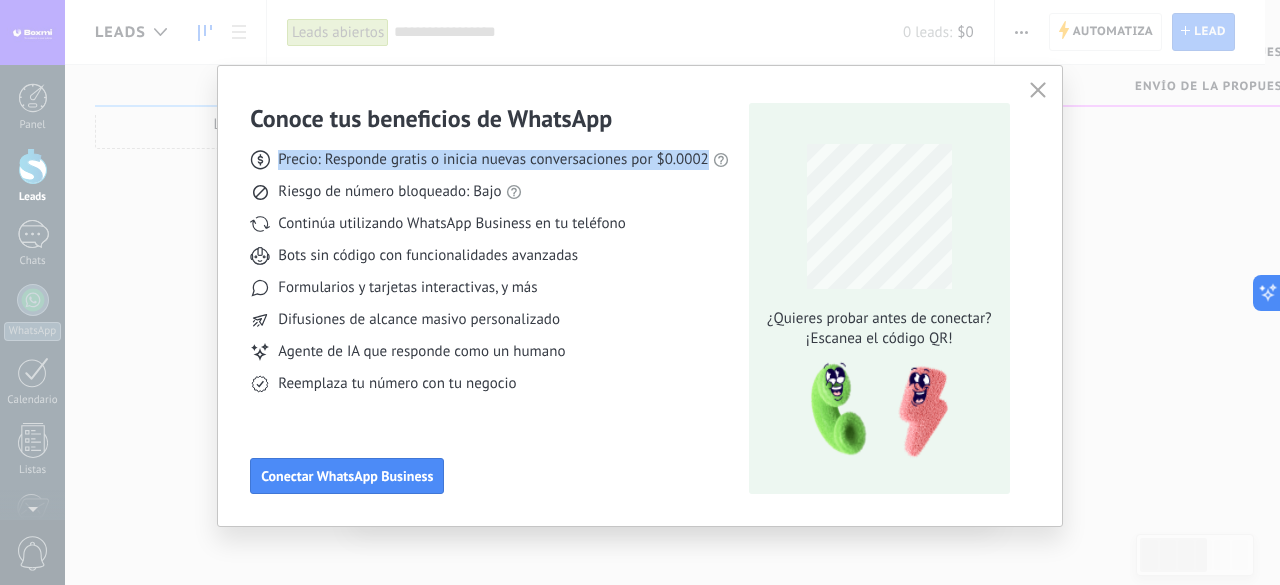 click on "Precio: Responde gratis o inicia nuevas conversaciones por $0.0002" at bounding box center (493, 160) 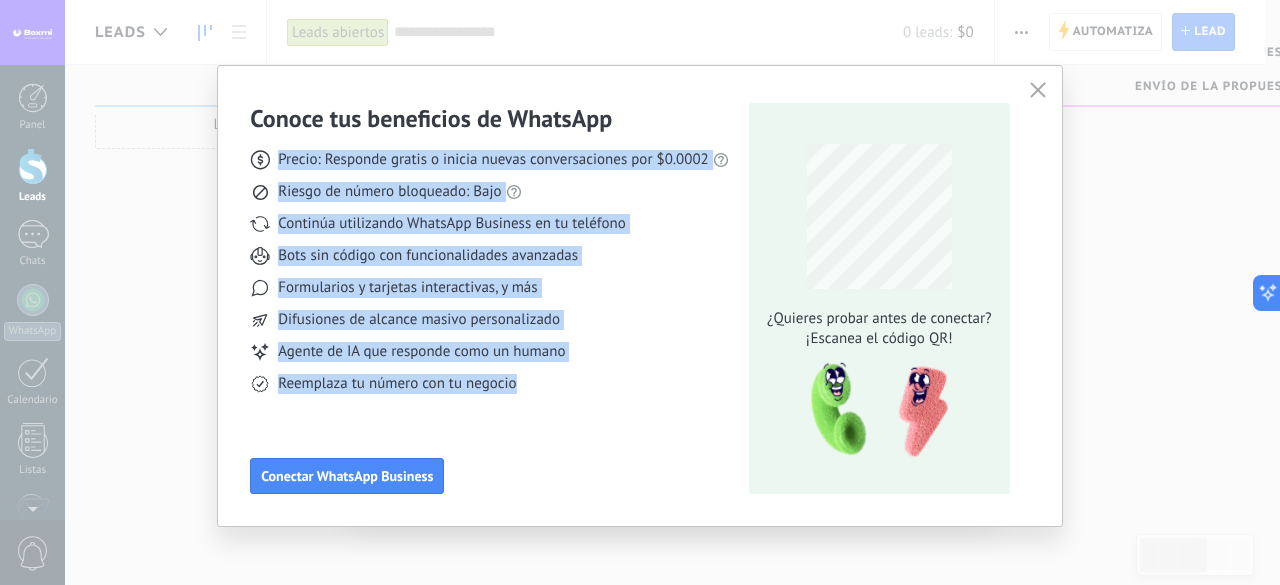 drag, startPoint x: 586, startPoint y: 383, endPoint x: 276, endPoint y: 166, distance: 378.40323 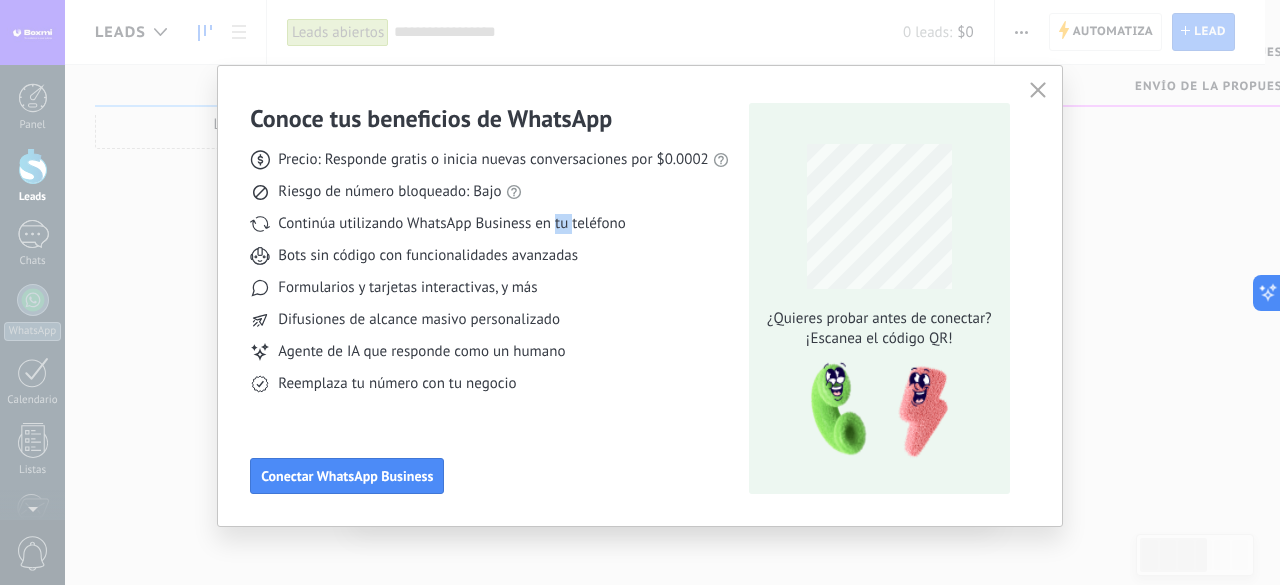 click on "Continúa utilizando WhatsApp Business en tu teléfono" at bounding box center [451, 224] 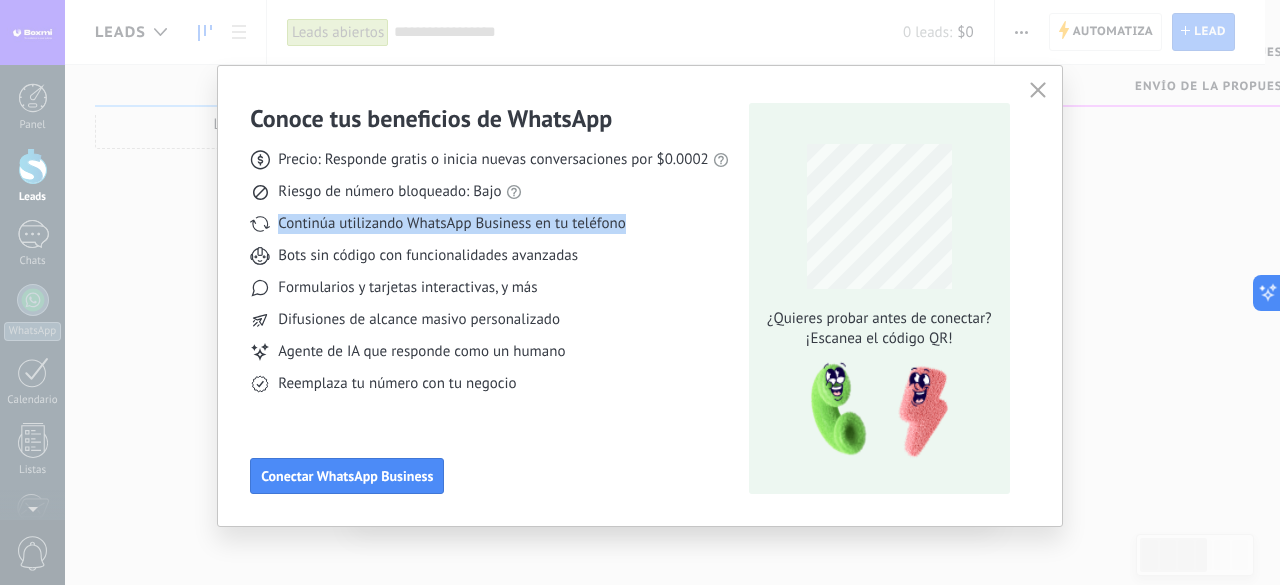click on "Continúa utilizando WhatsApp Business en tu teléfono" at bounding box center [451, 224] 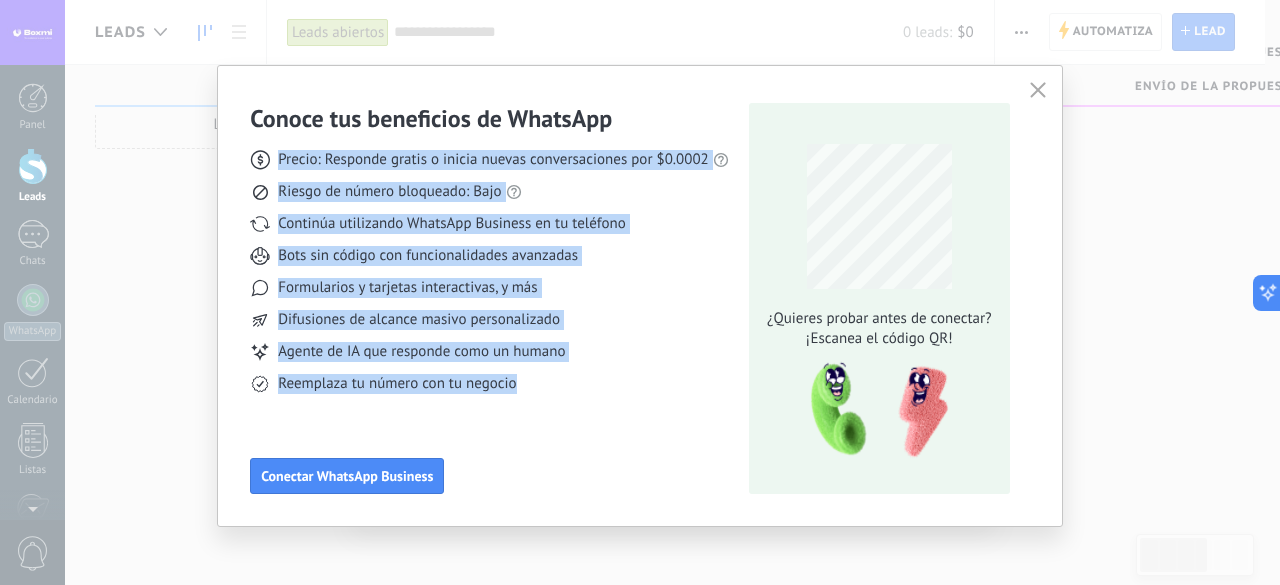 drag, startPoint x: 558, startPoint y: 381, endPoint x: 269, endPoint y: 152, distance: 368.73026 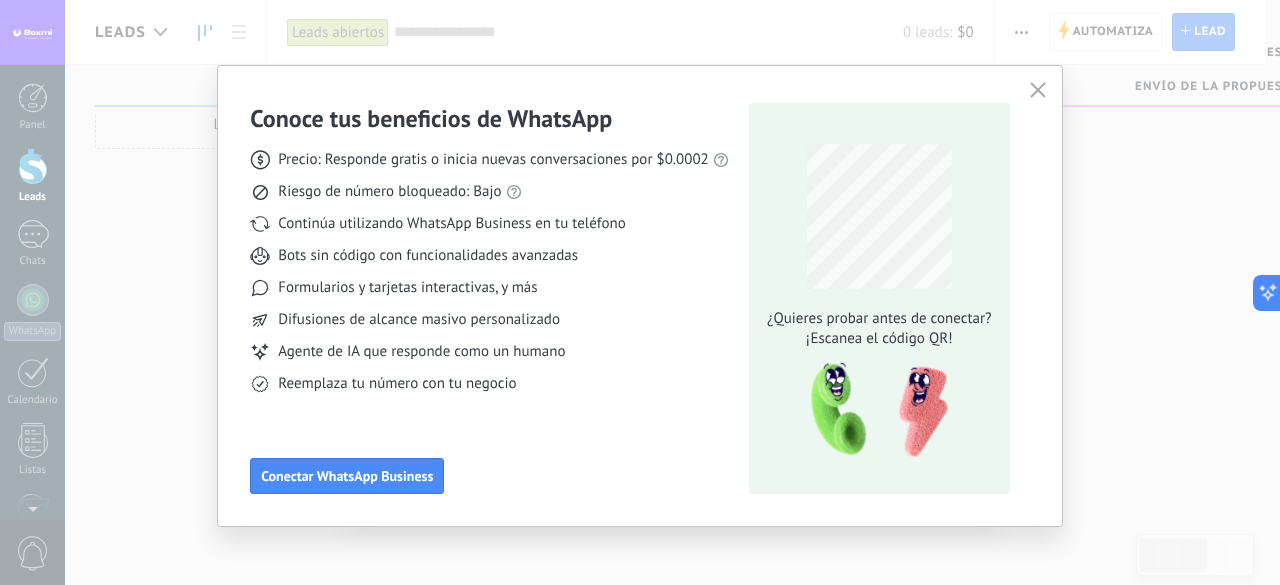 click 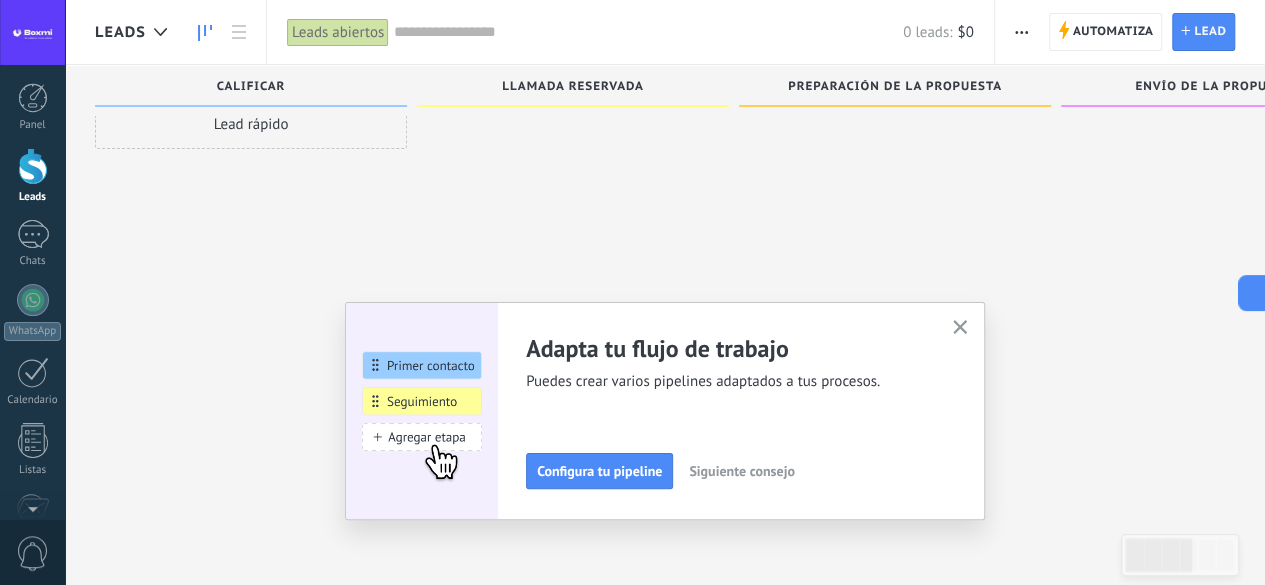click 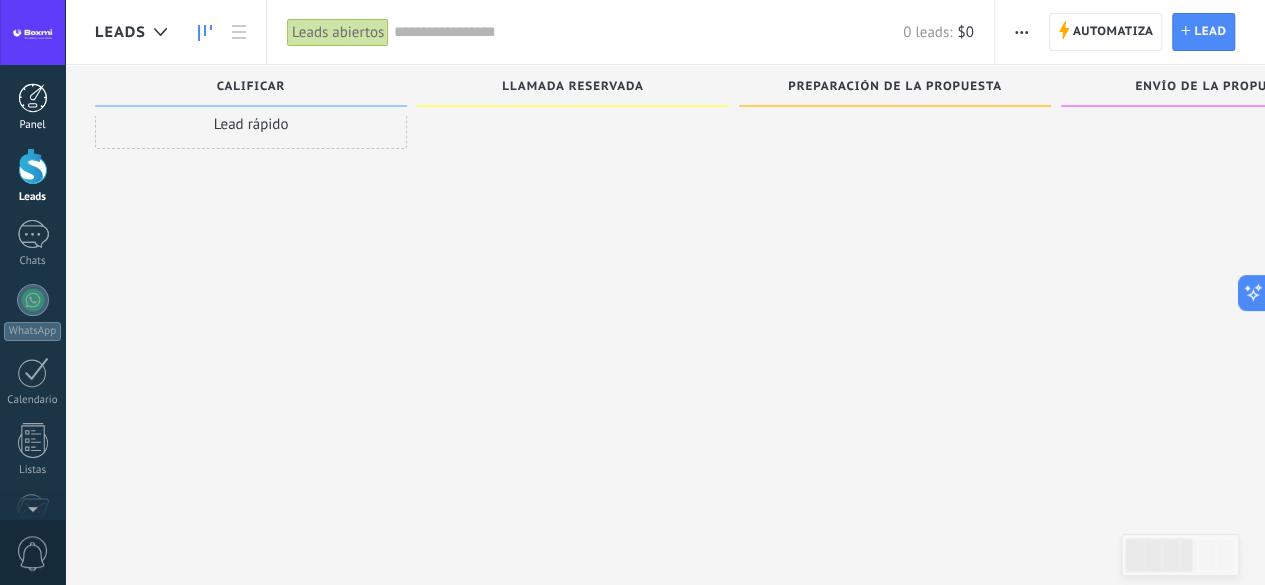 click at bounding box center (33, 98) 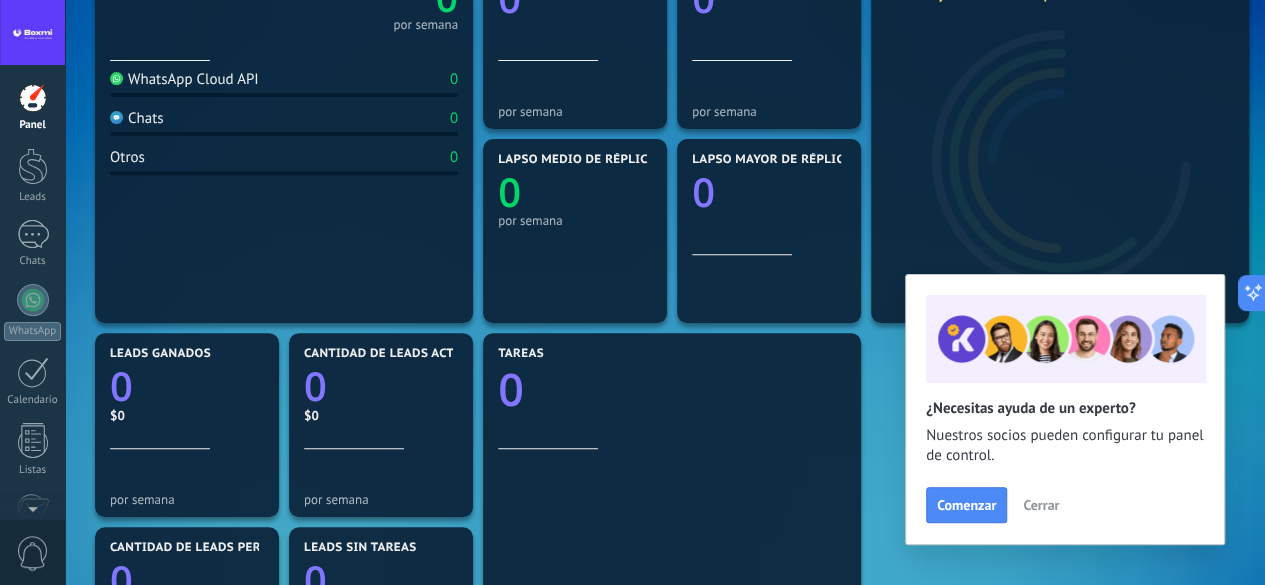 scroll, scrollTop: 444, scrollLeft: 0, axis: vertical 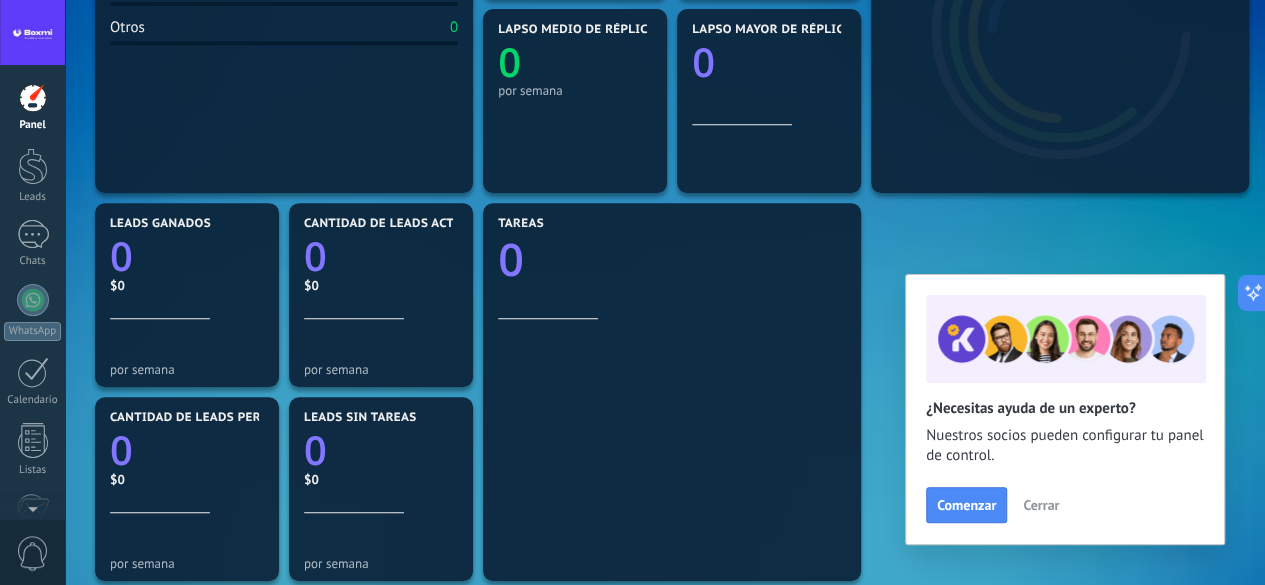 click on "Cerrar" at bounding box center [1041, 505] 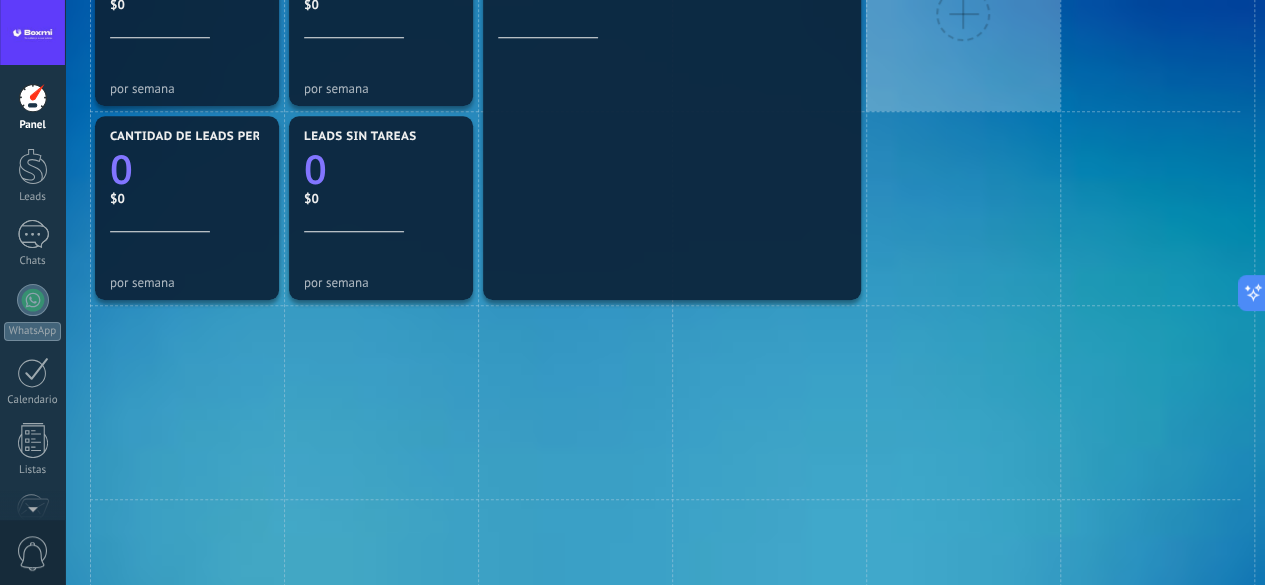 scroll, scrollTop: 726, scrollLeft: 0, axis: vertical 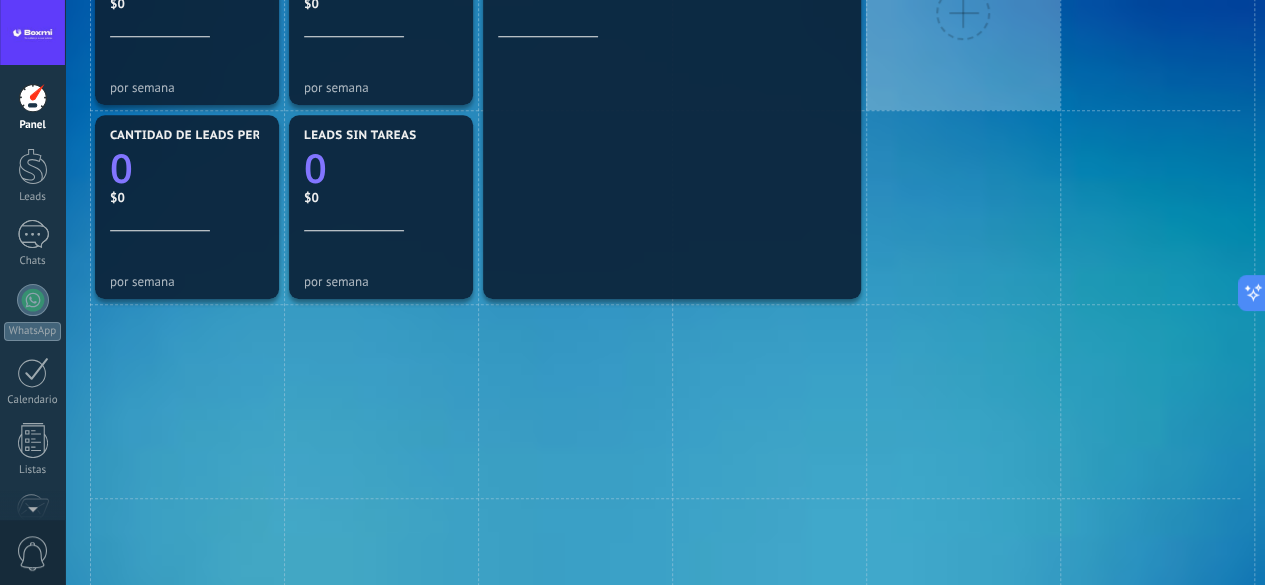 click at bounding box center [963, 13] 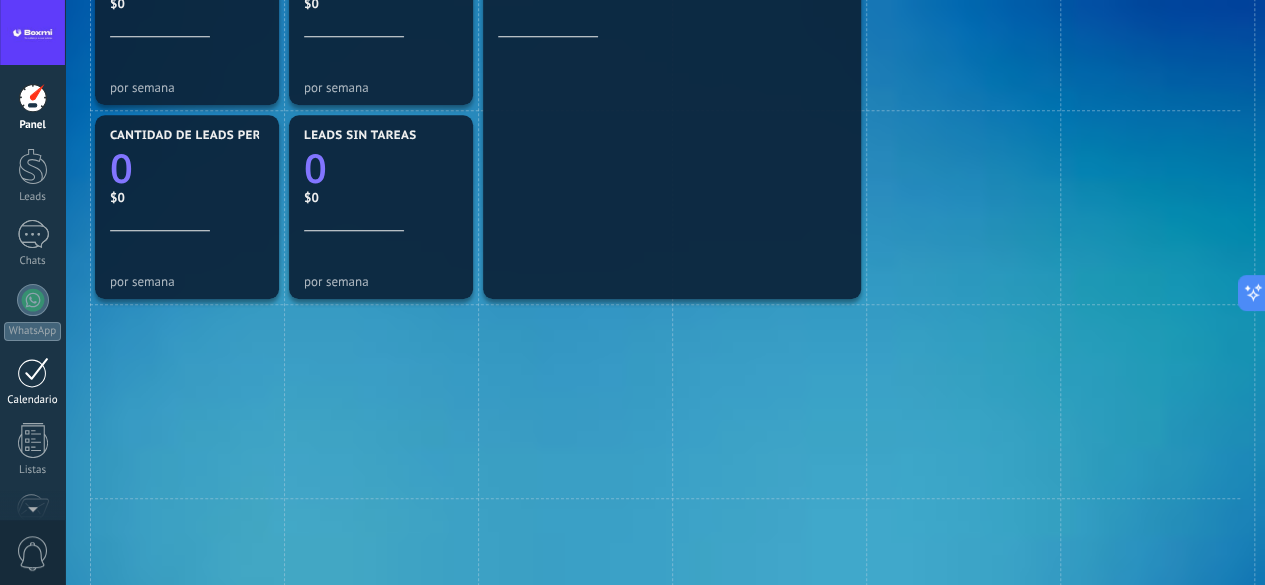 click at bounding box center (33, 372) 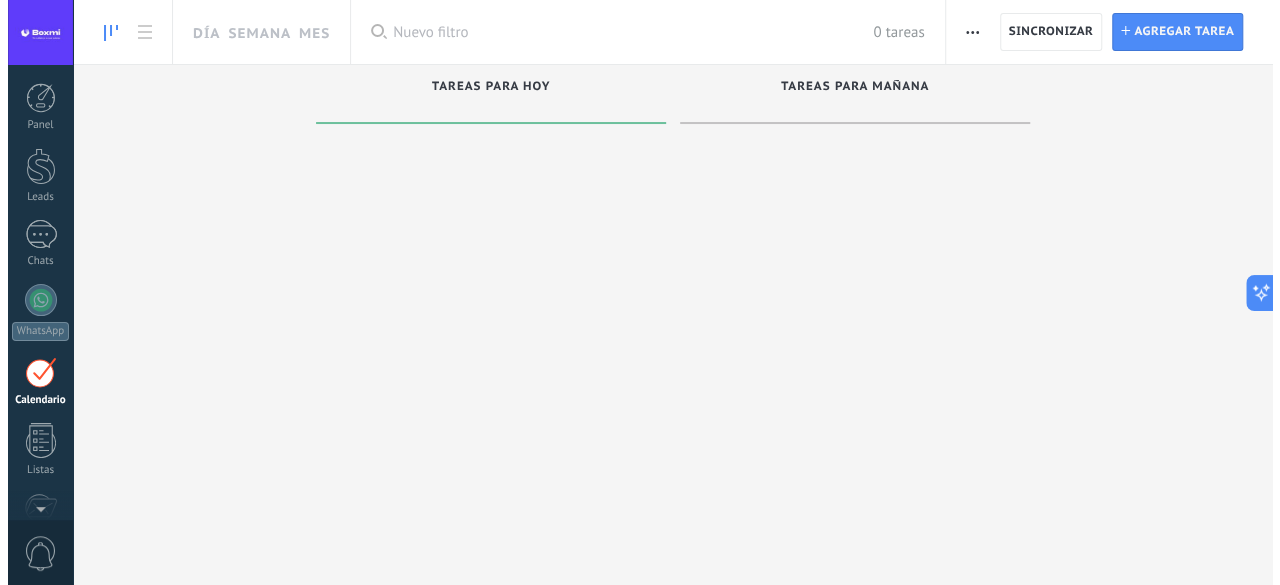 scroll, scrollTop: 0, scrollLeft: 0, axis: both 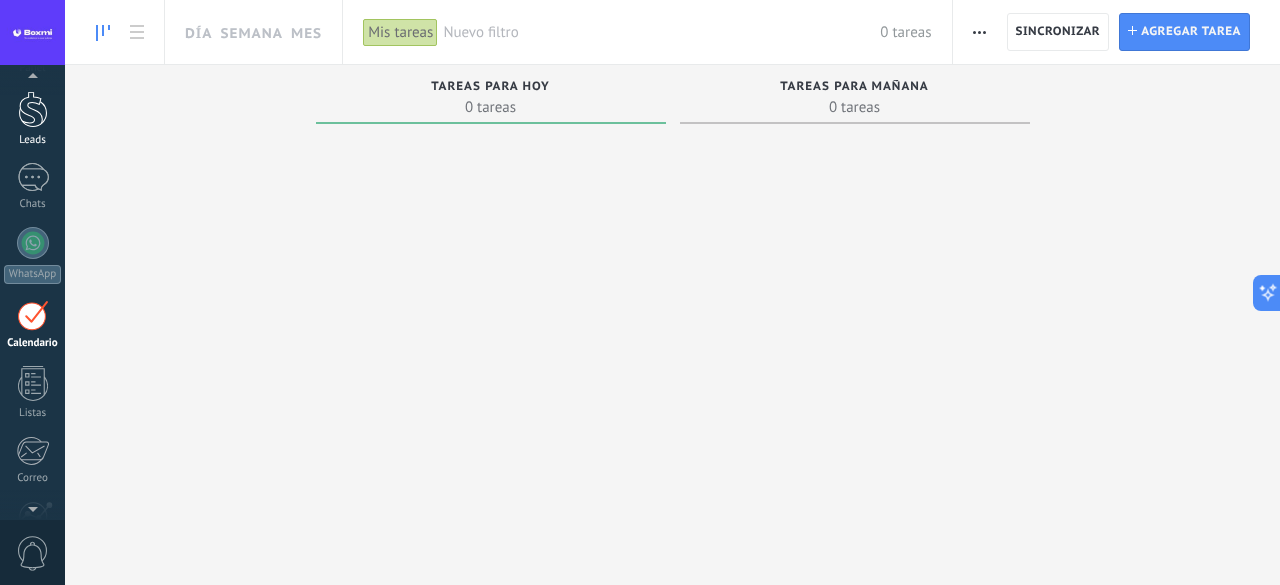 click at bounding box center [33, 109] 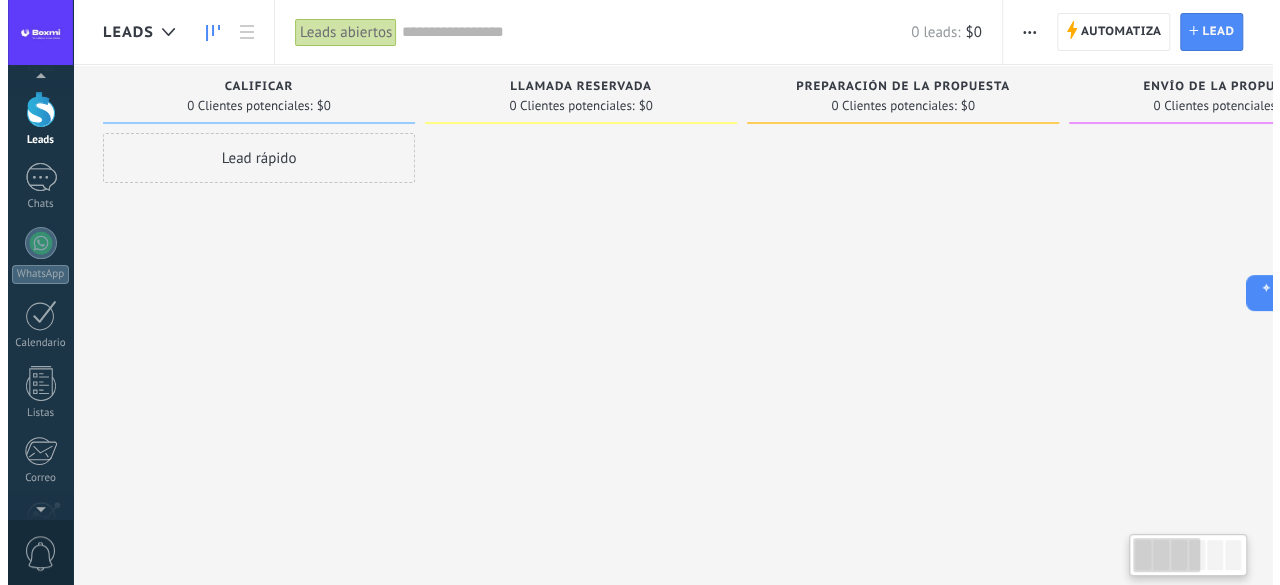scroll, scrollTop: 0, scrollLeft: 0, axis: both 